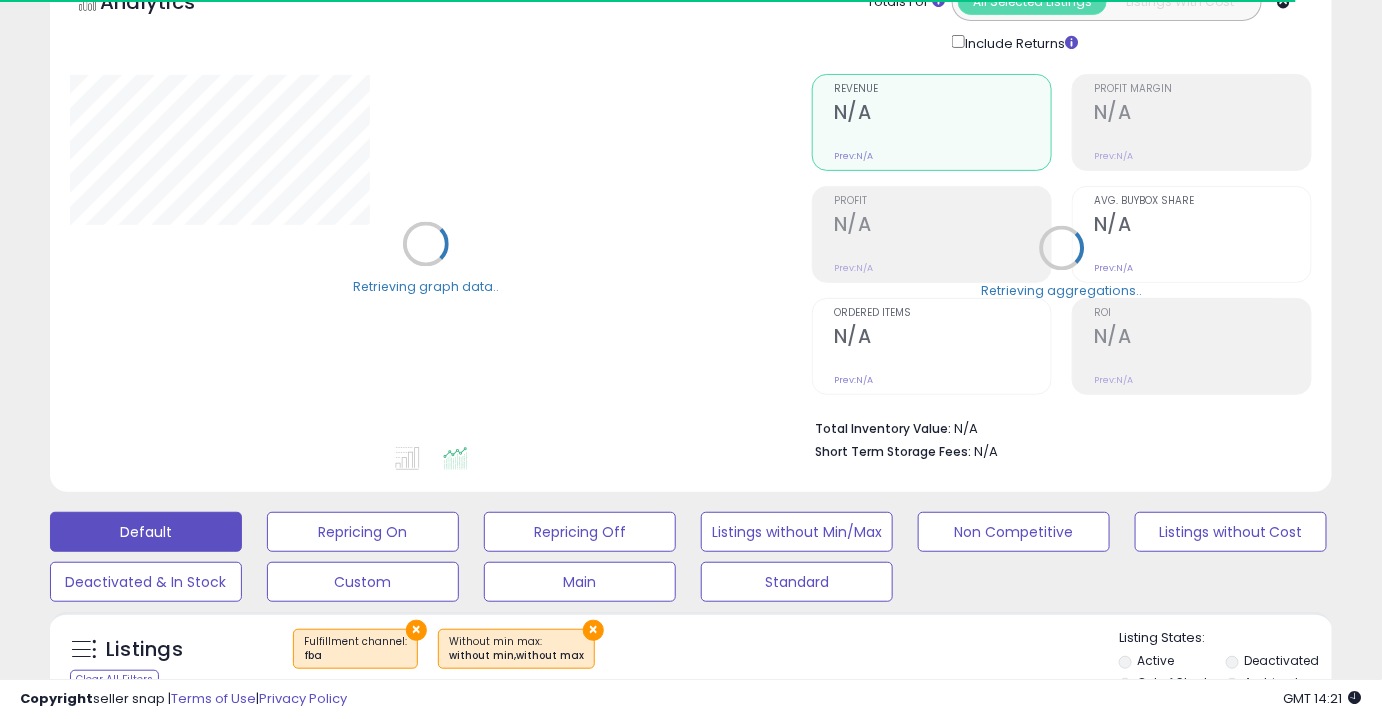 scroll, scrollTop: 119, scrollLeft: 0, axis: vertical 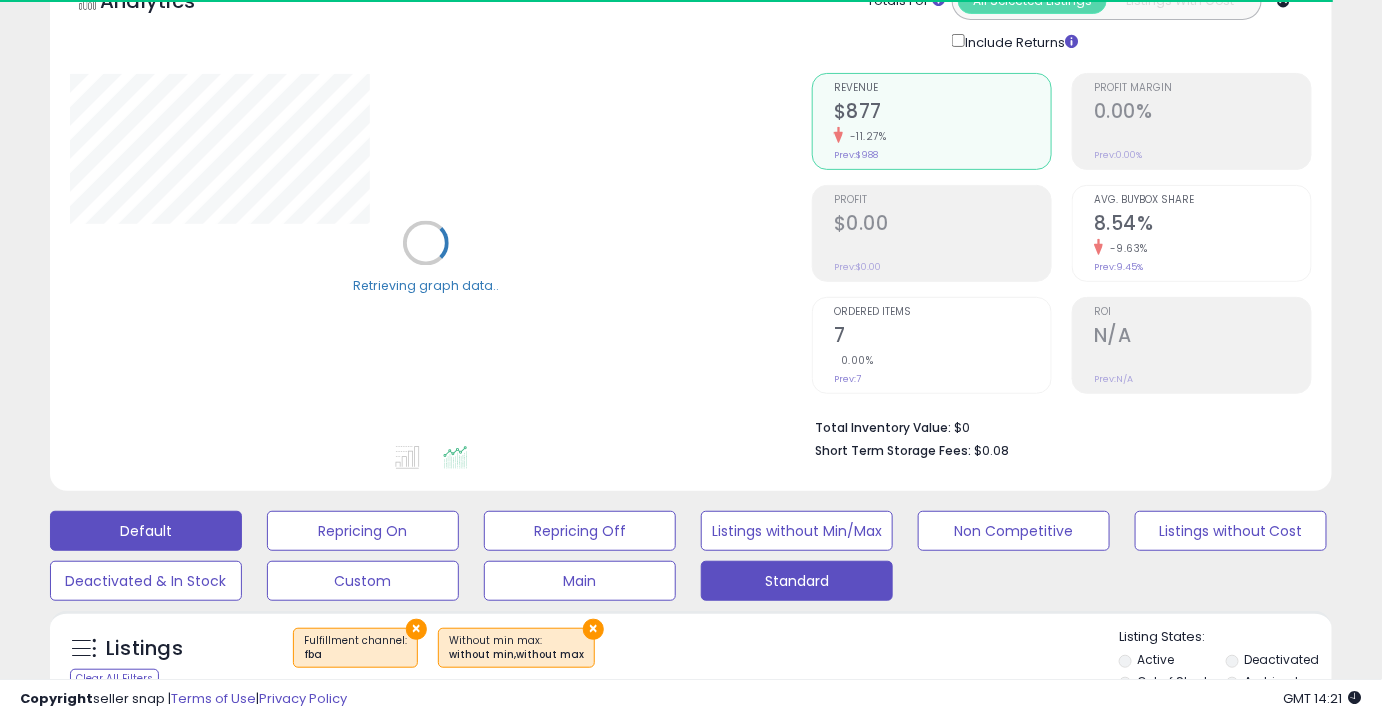 click on "Standard" at bounding box center [363, 531] 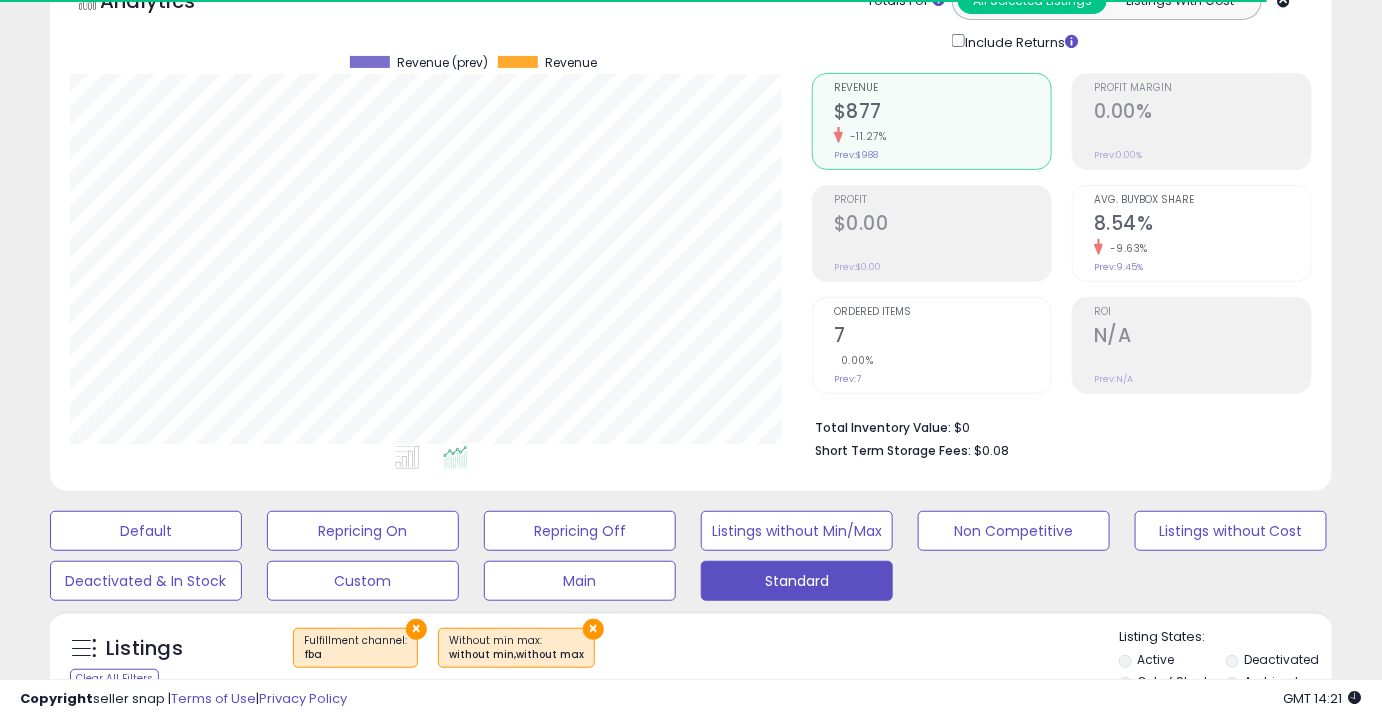 scroll, scrollTop: 341, scrollLeft: 0, axis: vertical 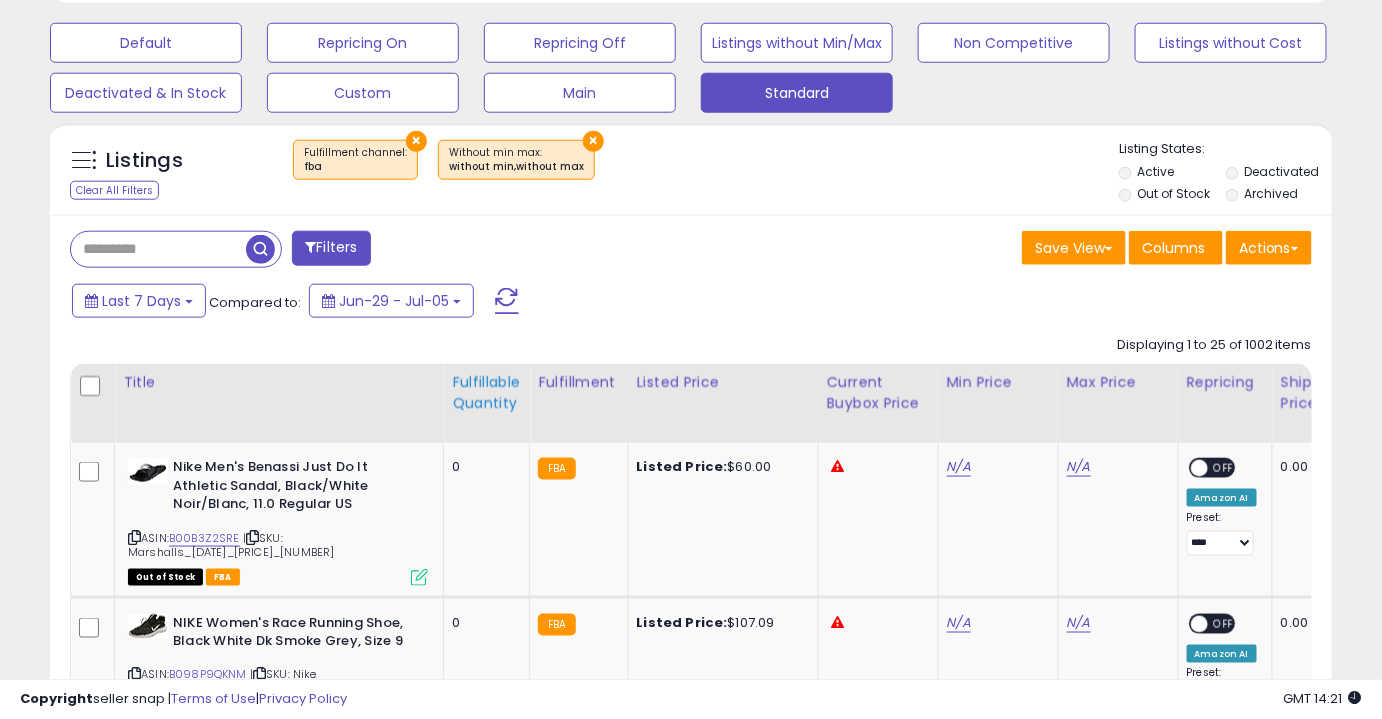 click on "Fulfillable Quantity" at bounding box center [486, 393] 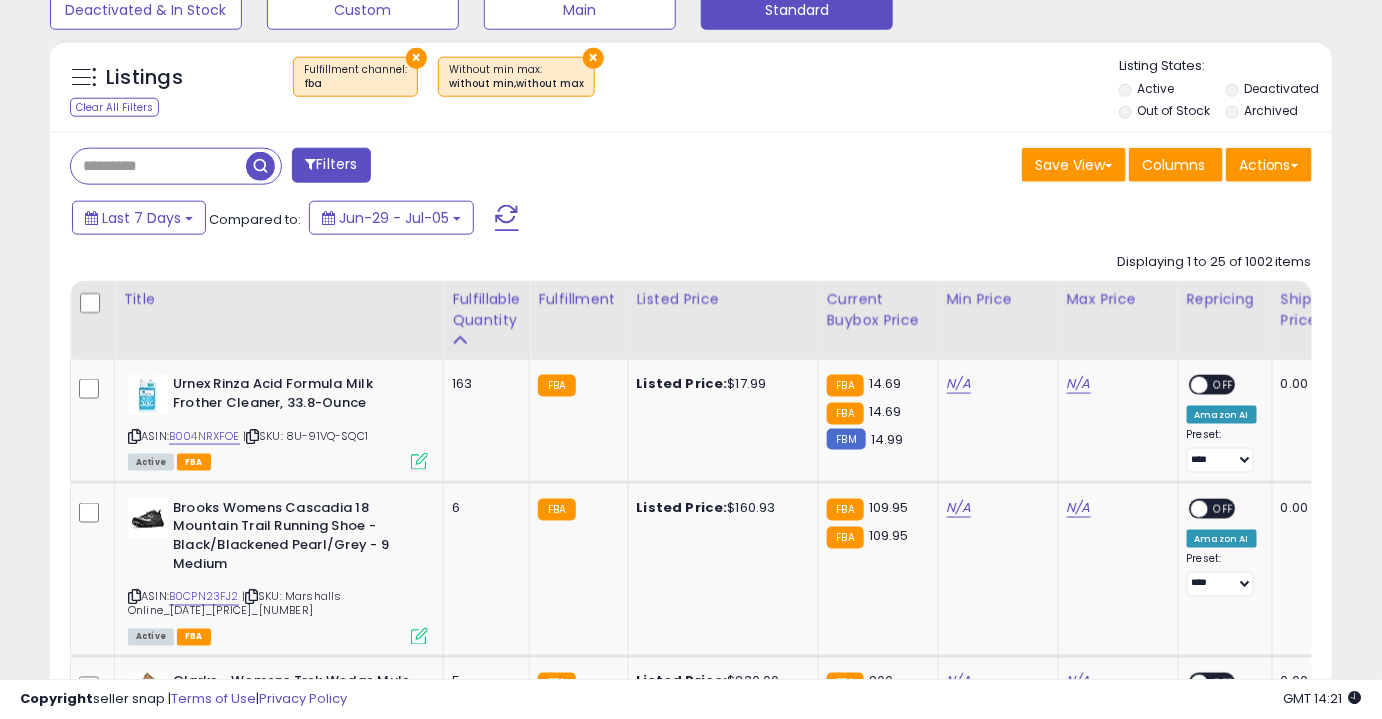 scroll, scrollTop: 690, scrollLeft: 0, axis: vertical 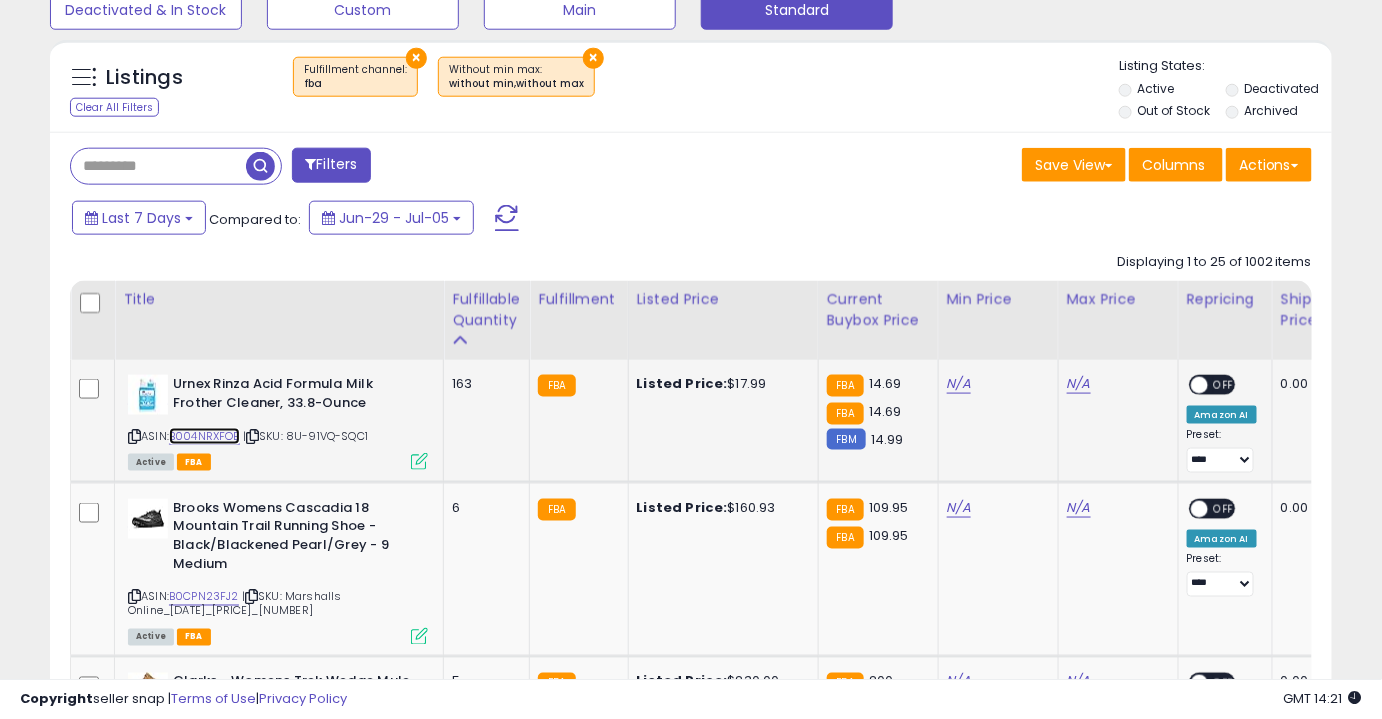 click on "B004NRXFOE" at bounding box center [204, 436] 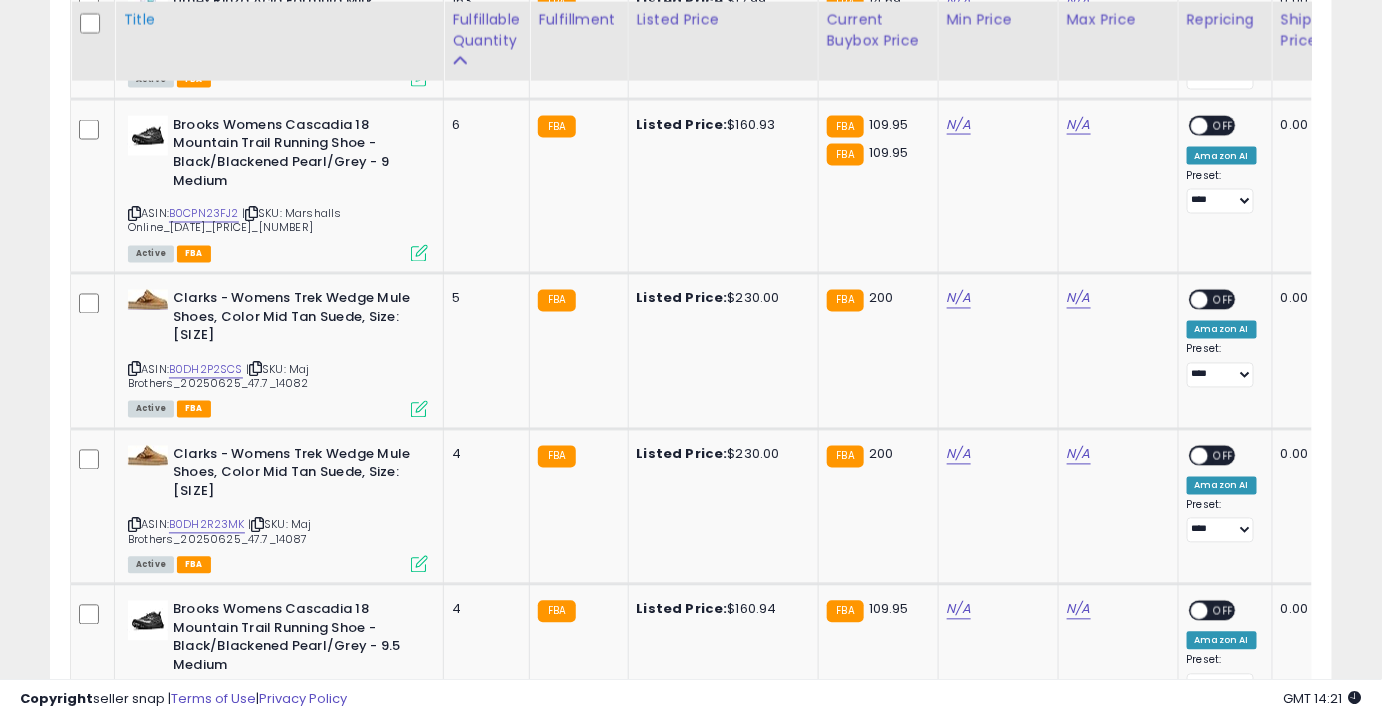 scroll, scrollTop: 1074, scrollLeft: 0, axis: vertical 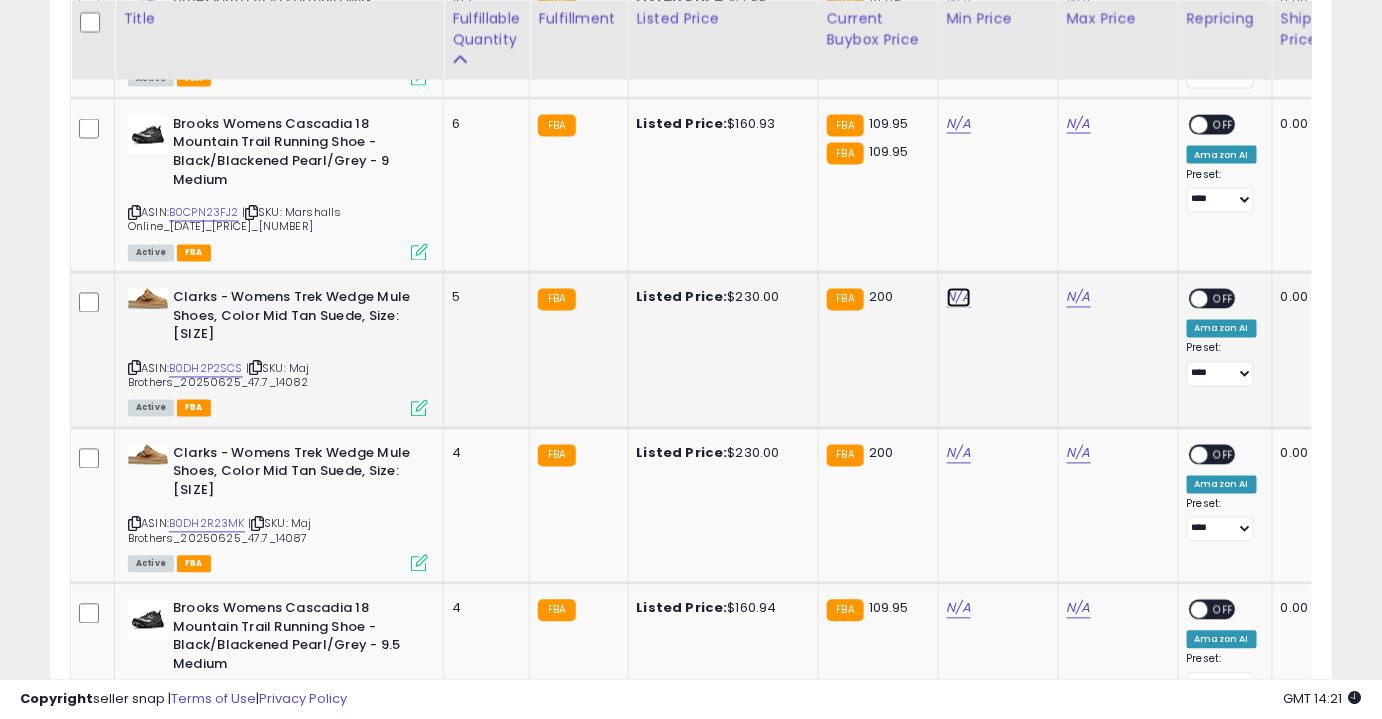 click on "N/A" at bounding box center (959, 0) 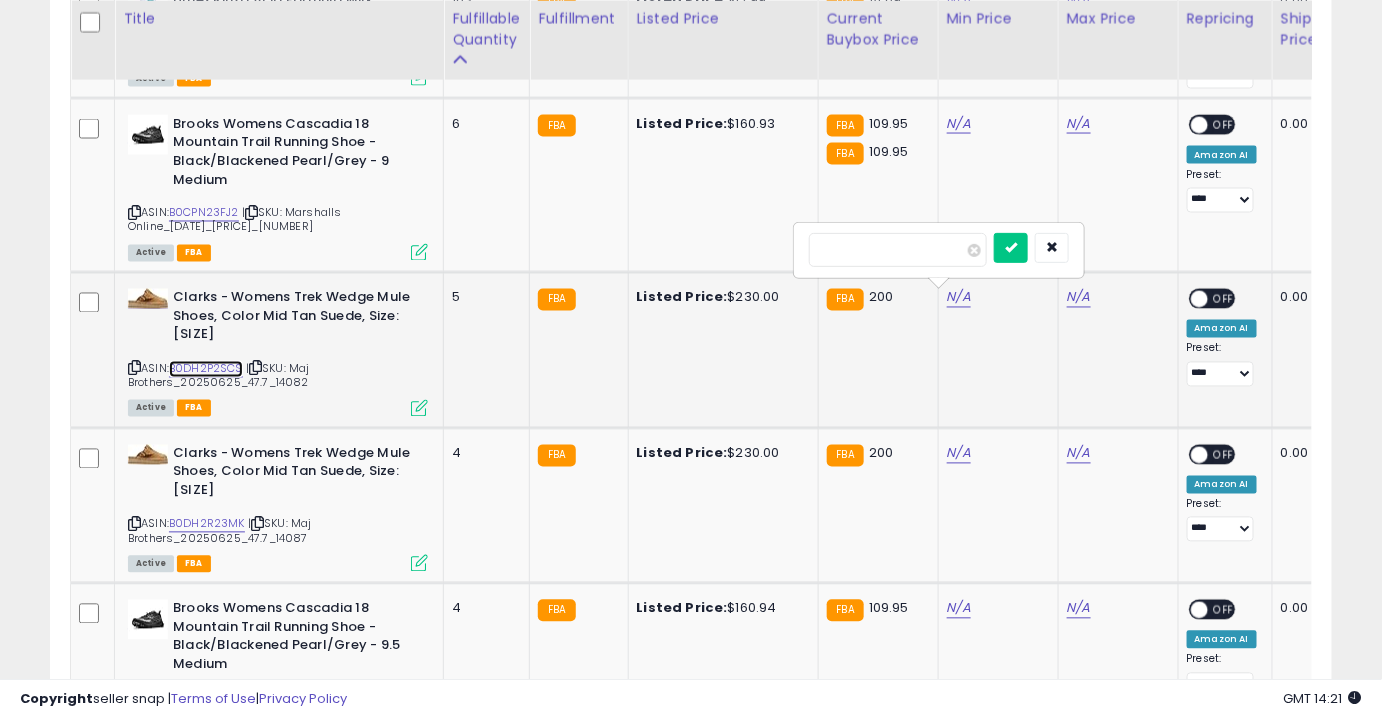 click on "B0DH2P2SCS" at bounding box center (206, 369) 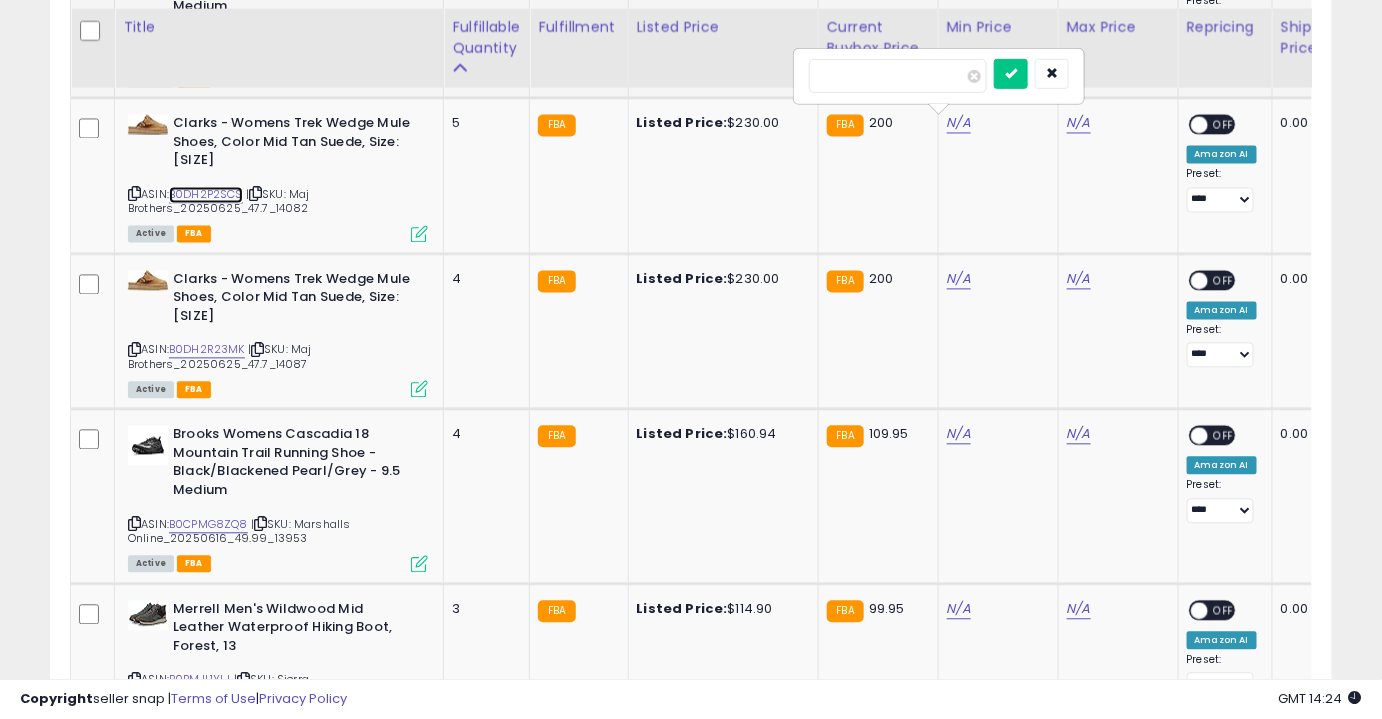 scroll, scrollTop: 1264, scrollLeft: 0, axis: vertical 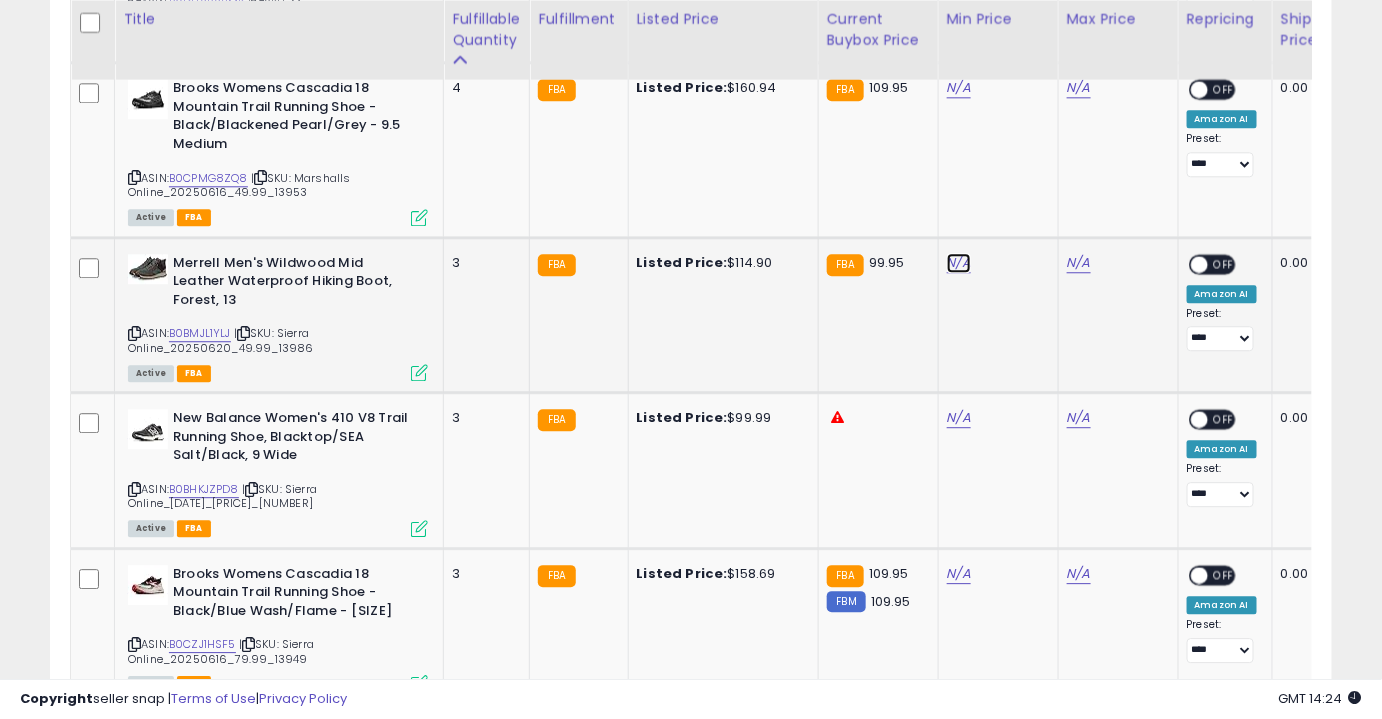 click on "N/A" at bounding box center [959, -521] 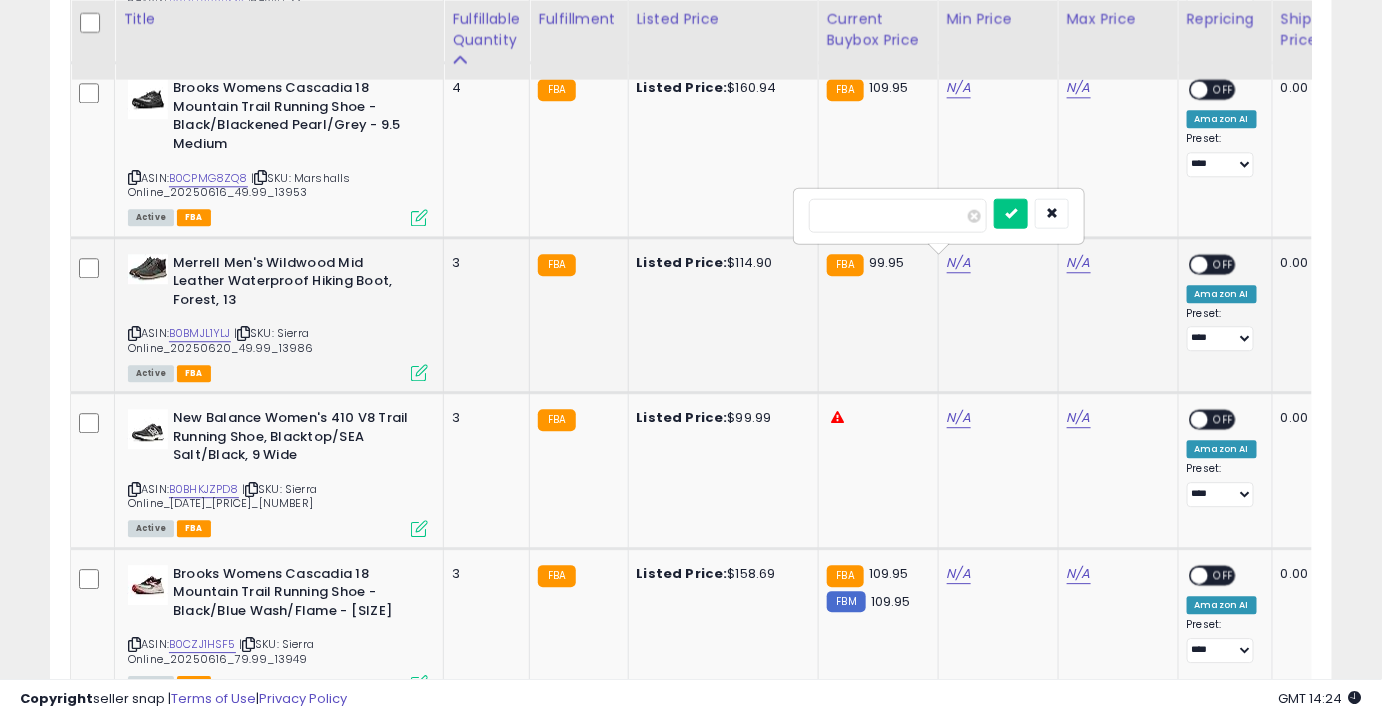 type on "**" 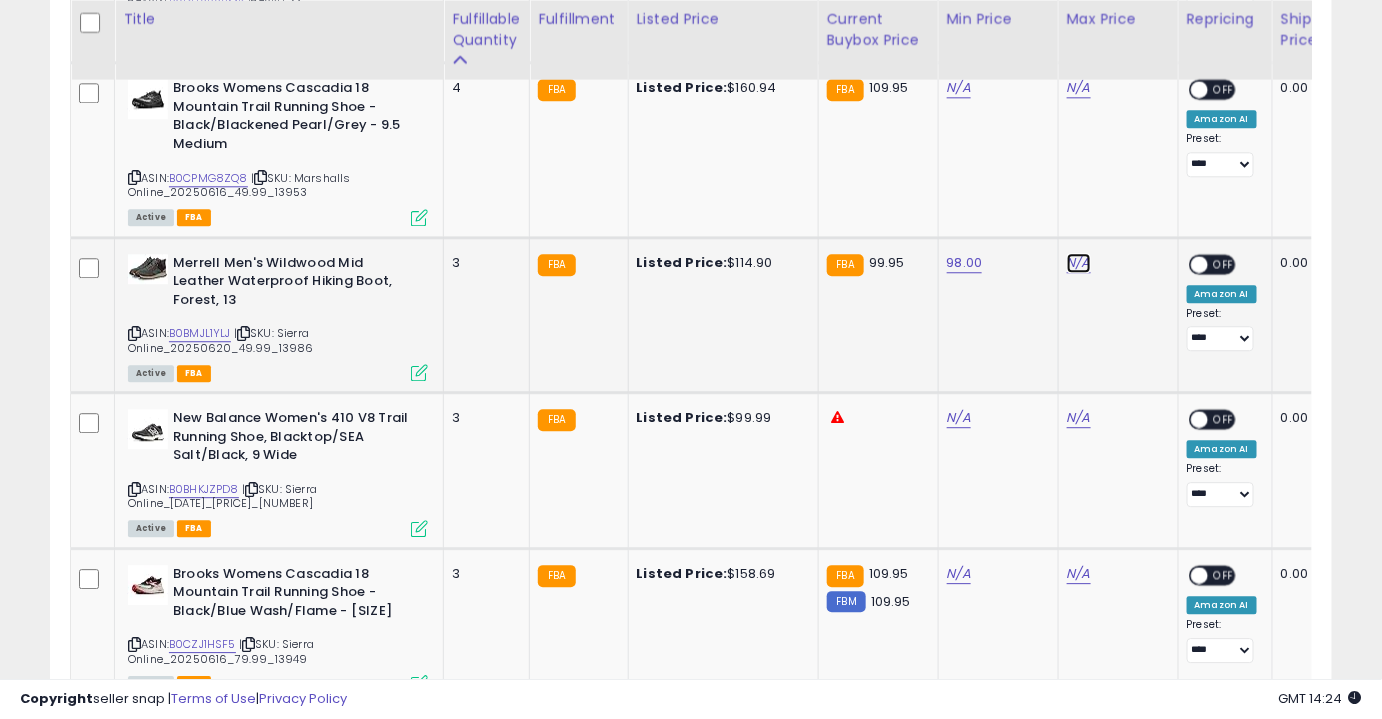 click on "N/A" at bounding box center (1079, -521) 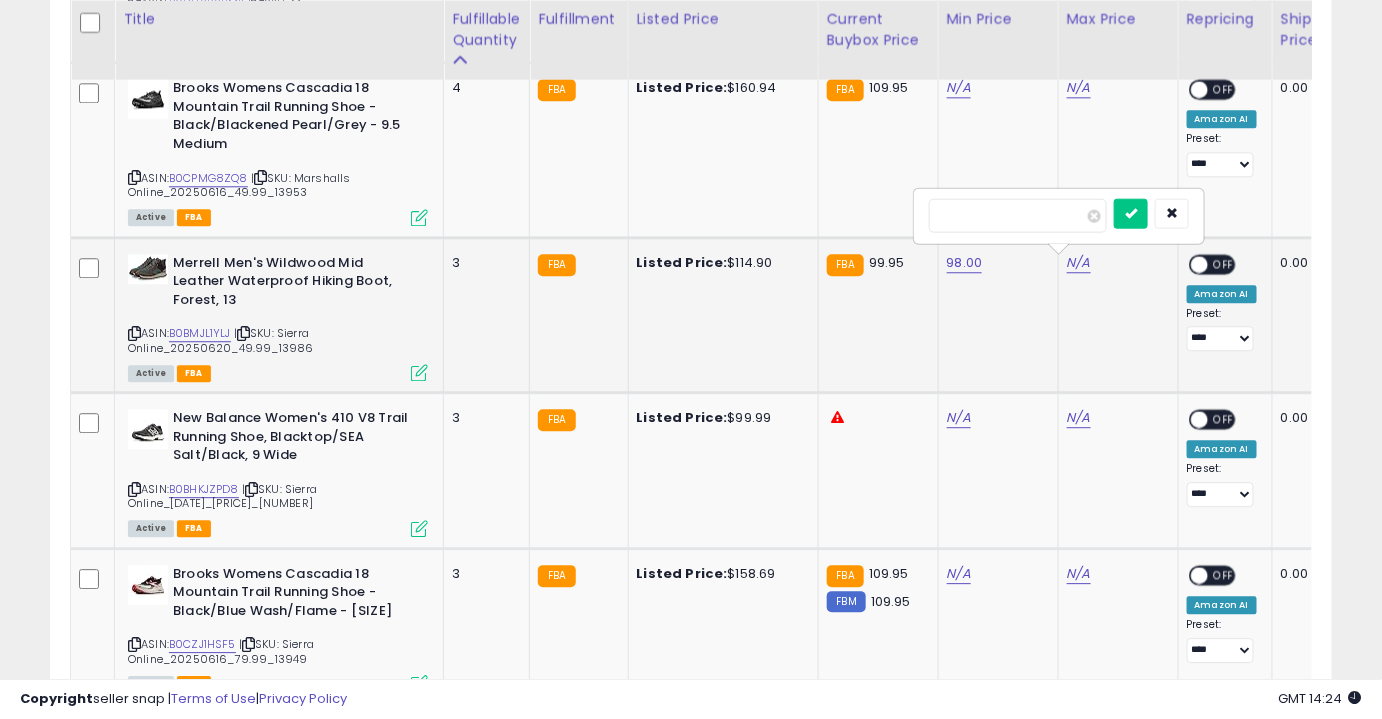type on "***" 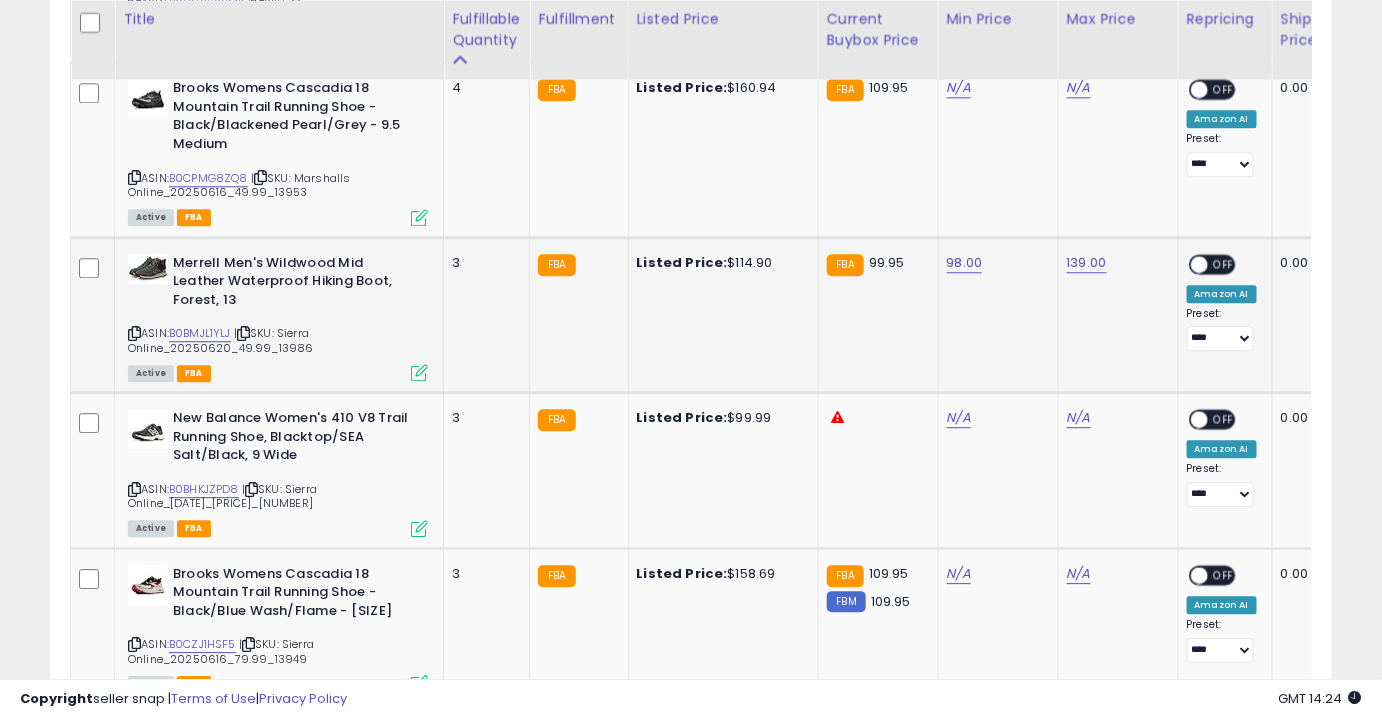 click on "ON   OFF" at bounding box center [1189, 263] 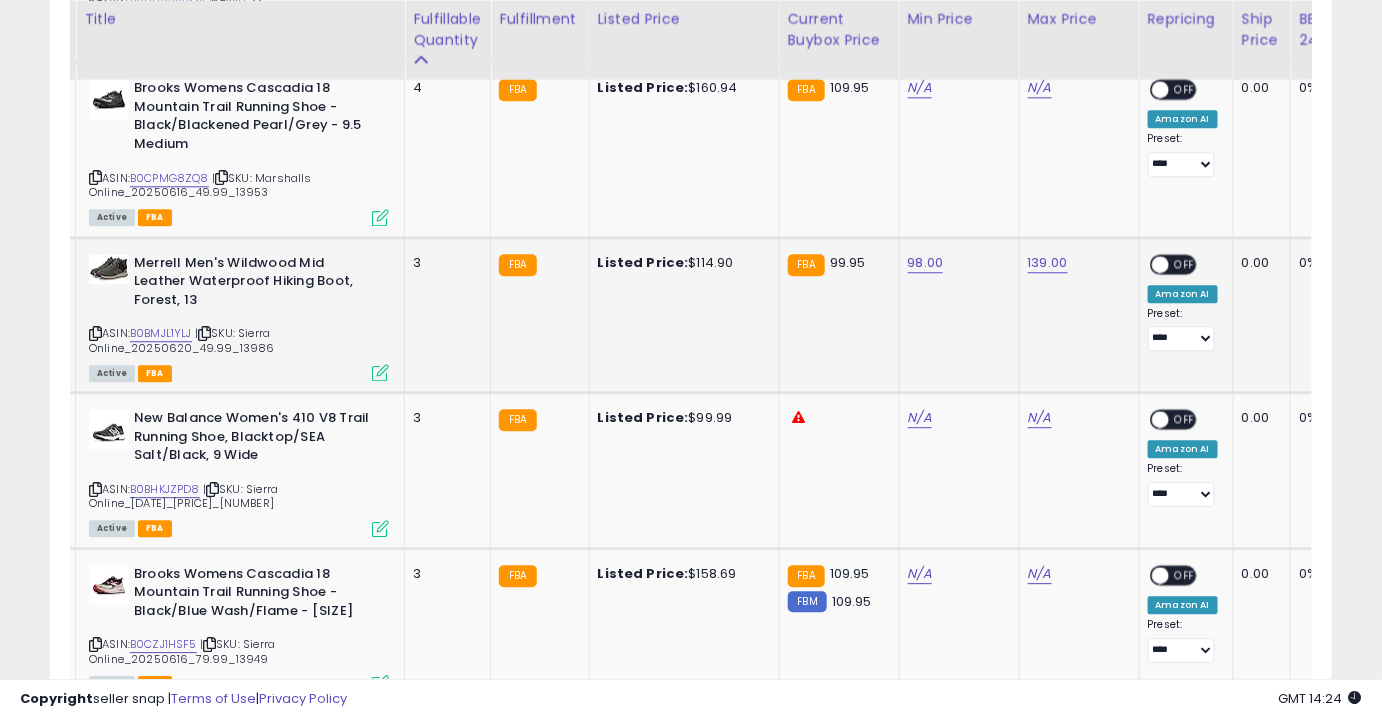 scroll, scrollTop: 0, scrollLeft: 40, axis: horizontal 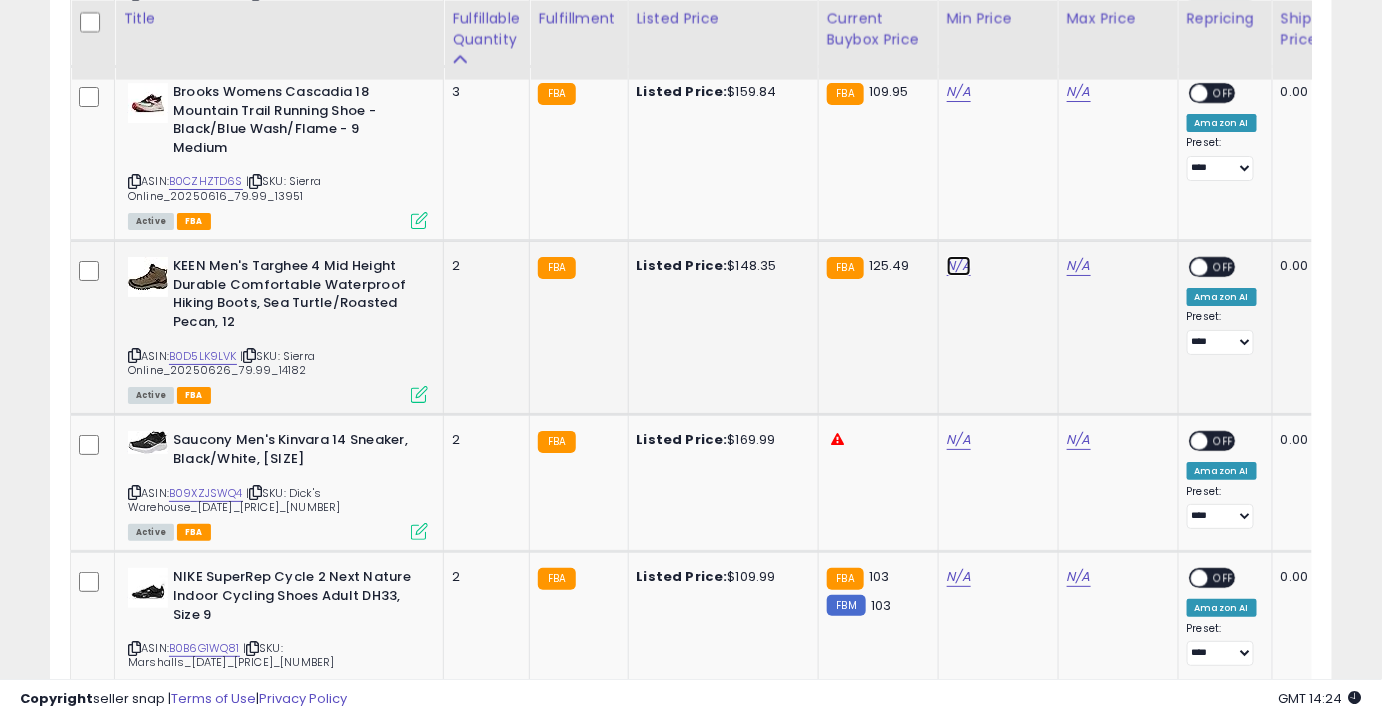 click on "N/A" at bounding box center [959, -1314] 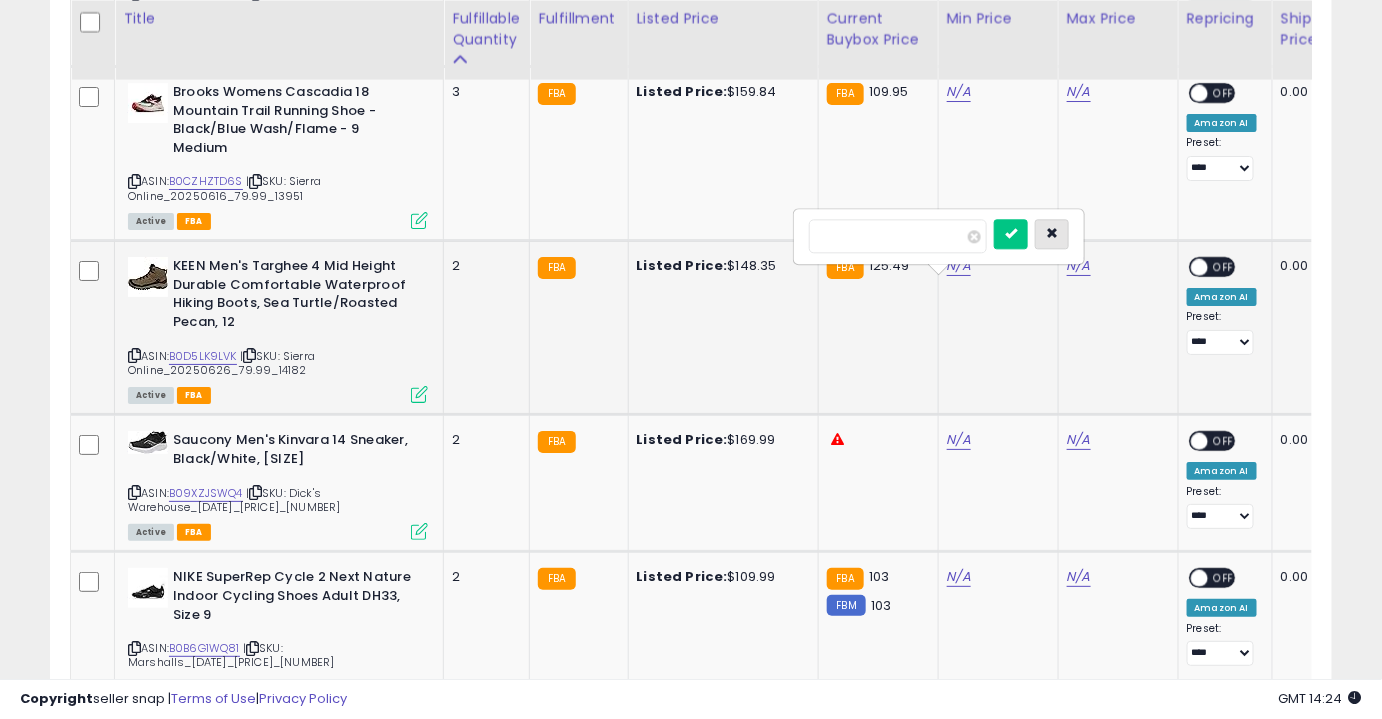 click at bounding box center (1052, 233) 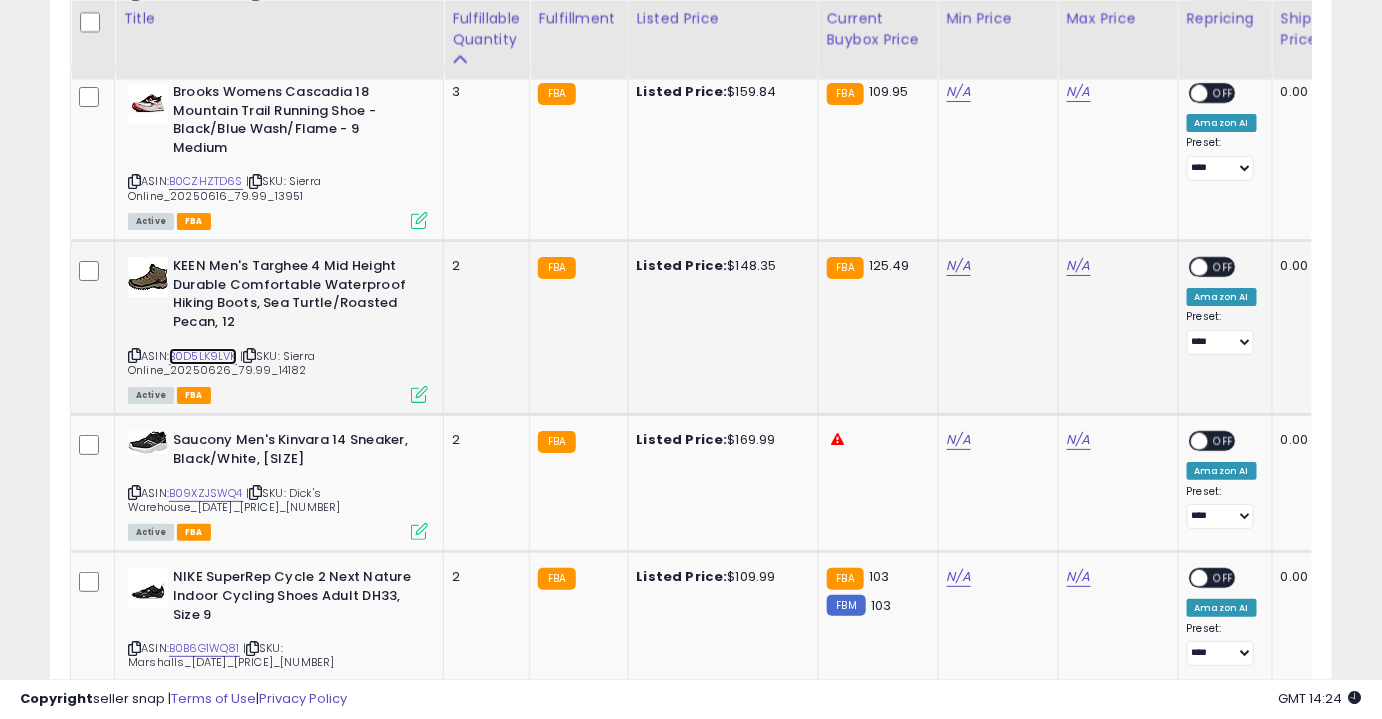 click on "B0D5LK9LVK" at bounding box center (203, 356) 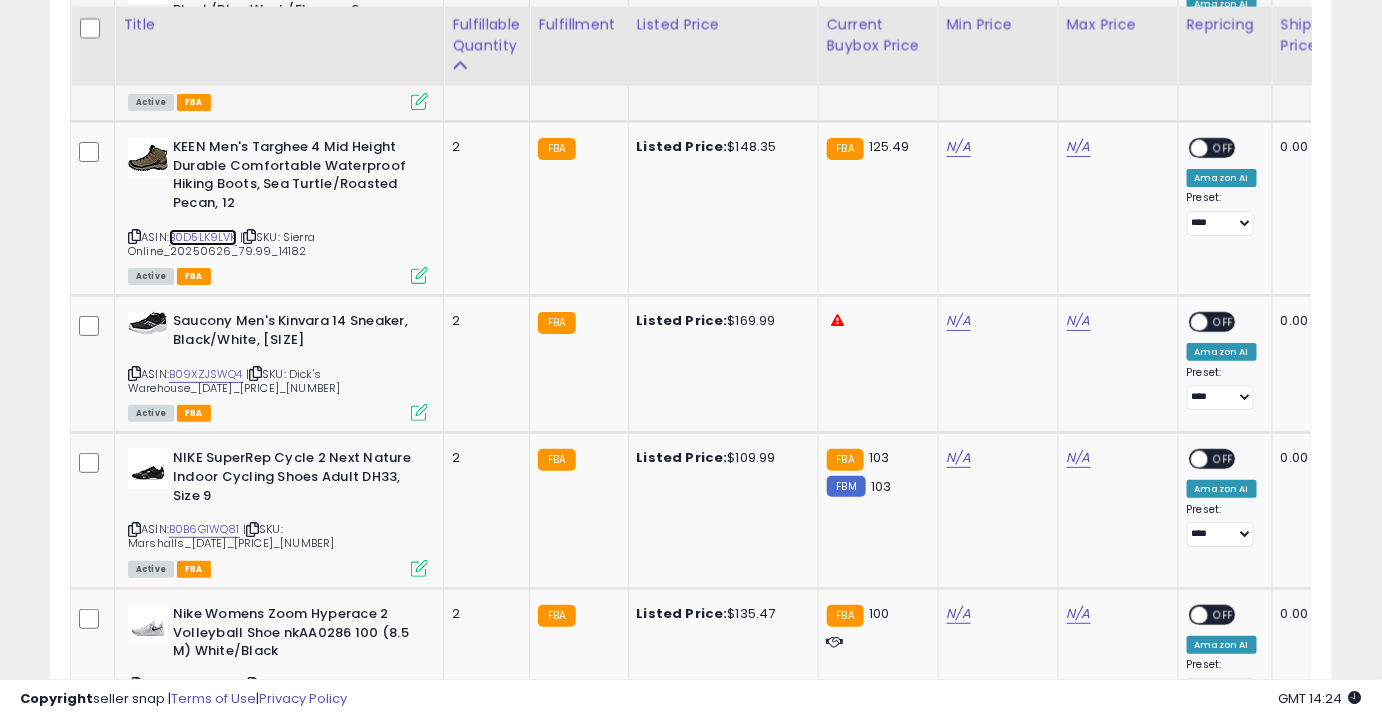 scroll, scrollTop: 2513, scrollLeft: 0, axis: vertical 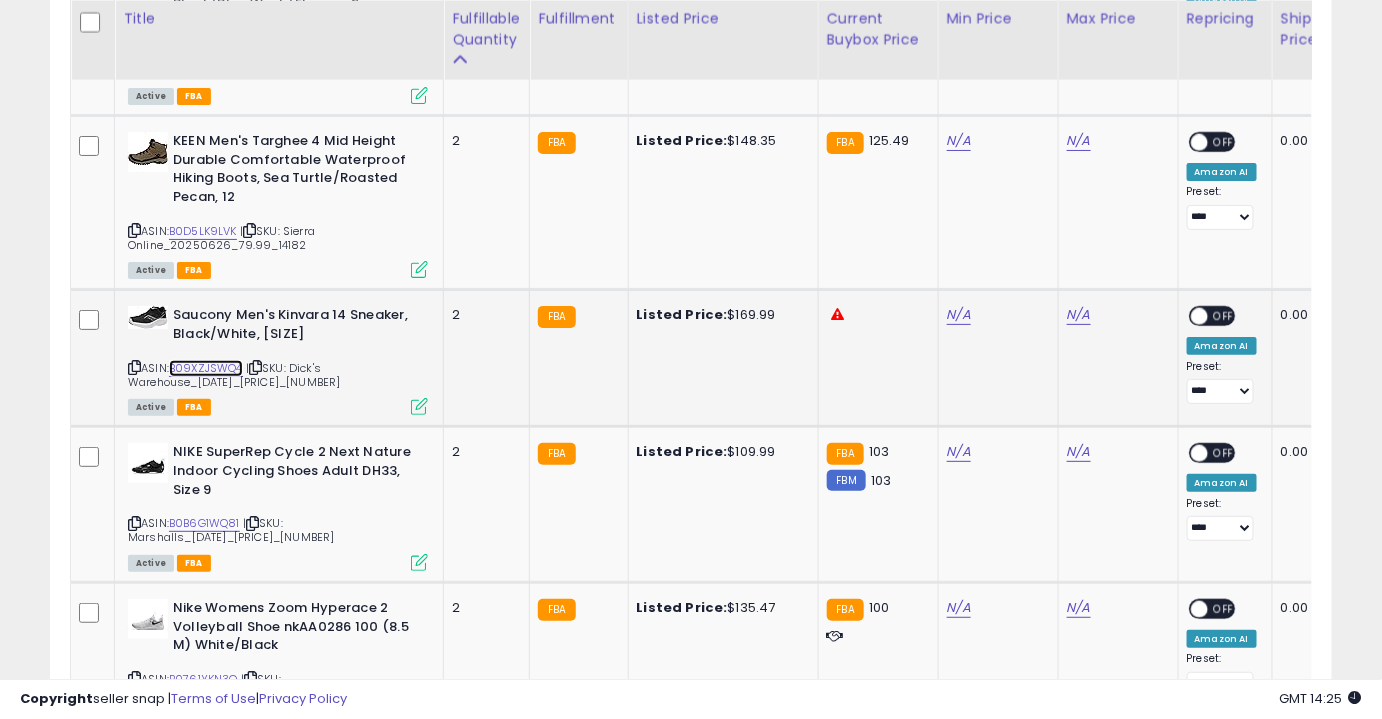 click on "B09XZJSWQ4" at bounding box center (206, 368) 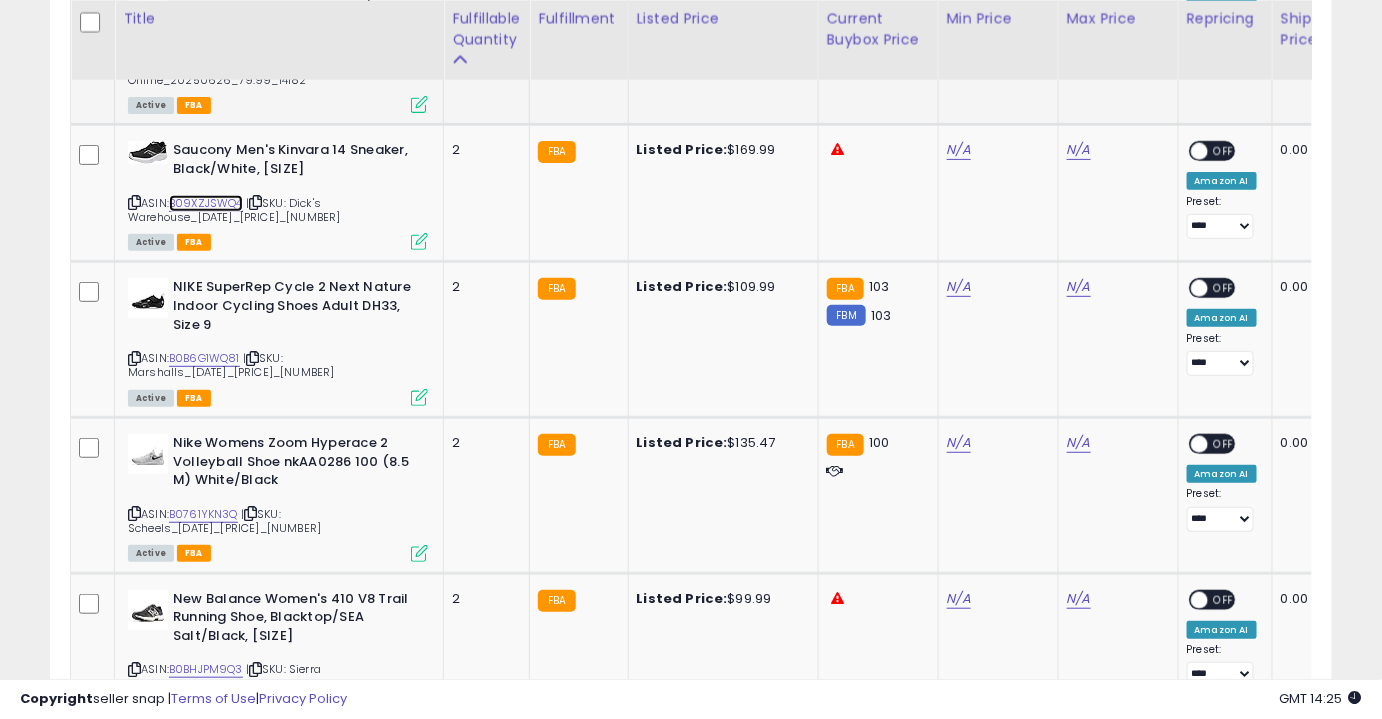 scroll, scrollTop: 2680, scrollLeft: 0, axis: vertical 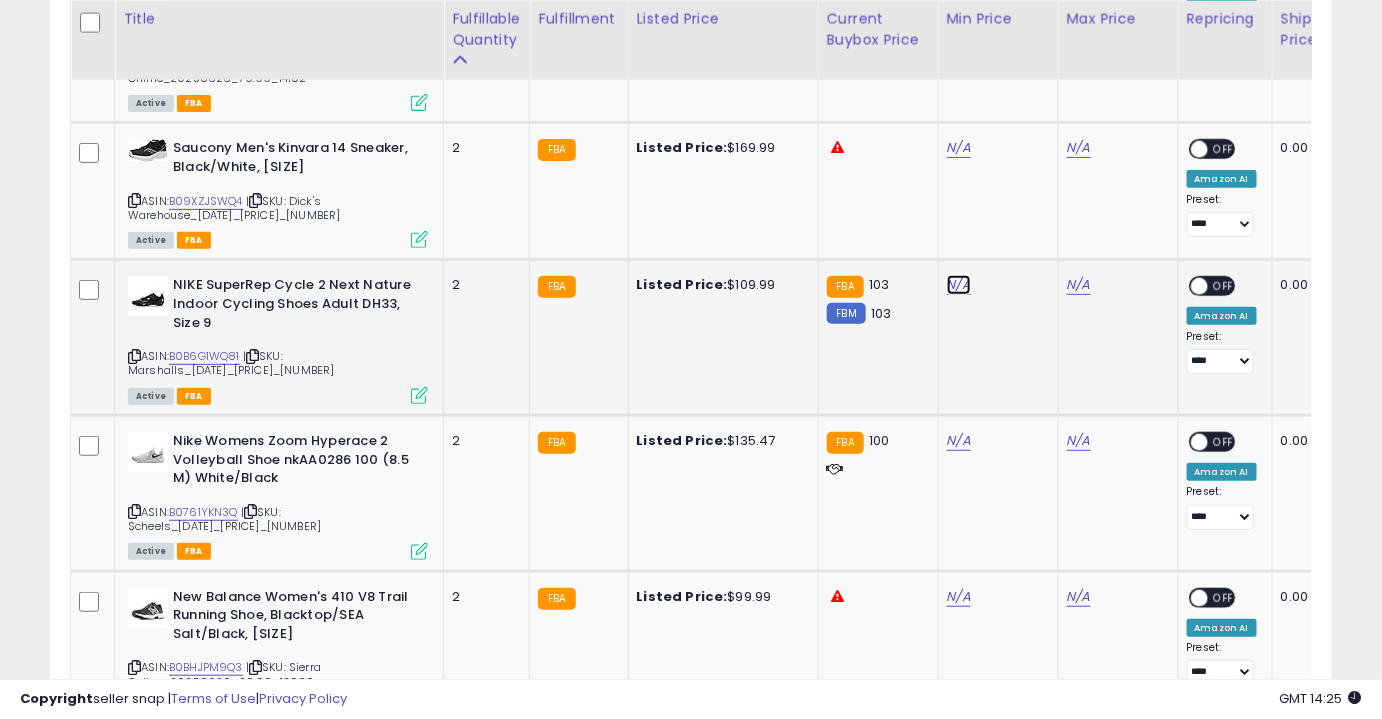 click on "N/A" at bounding box center (959, -1606) 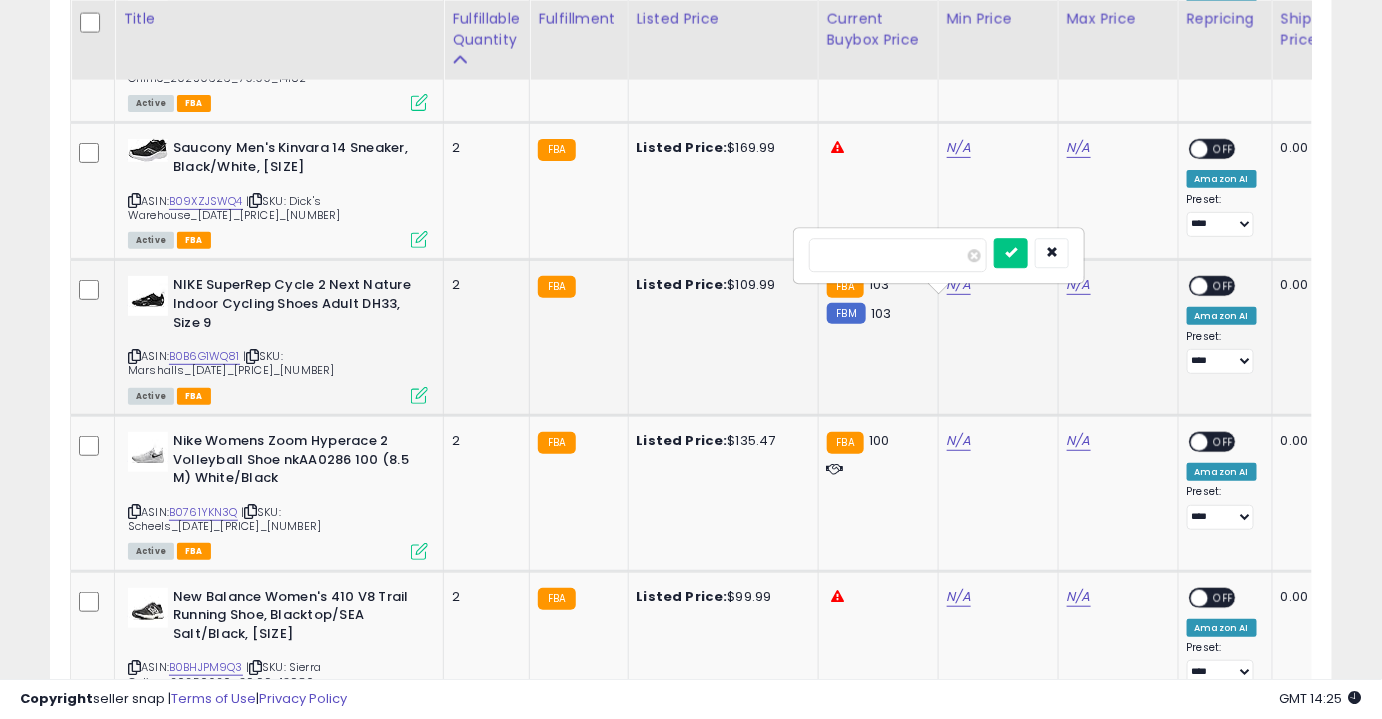 type on "**" 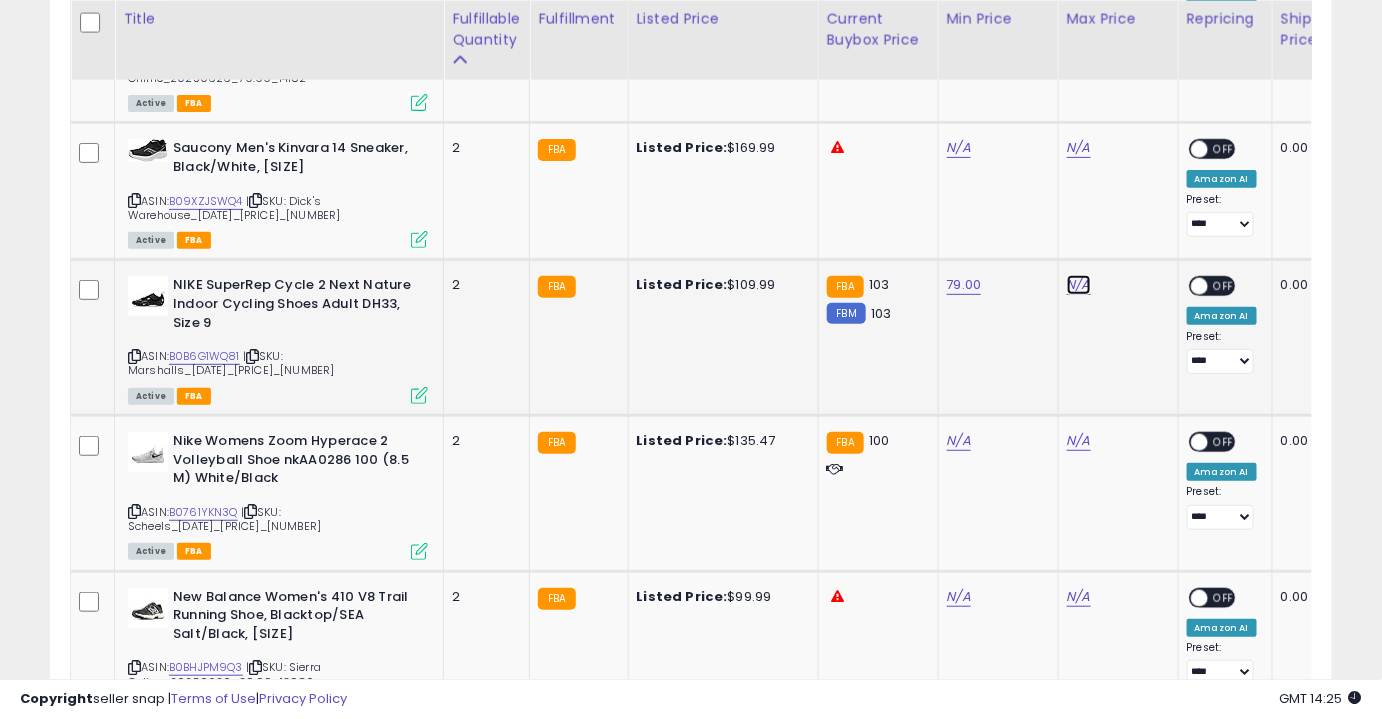 click on "N/A" at bounding box center [1079, -1606] 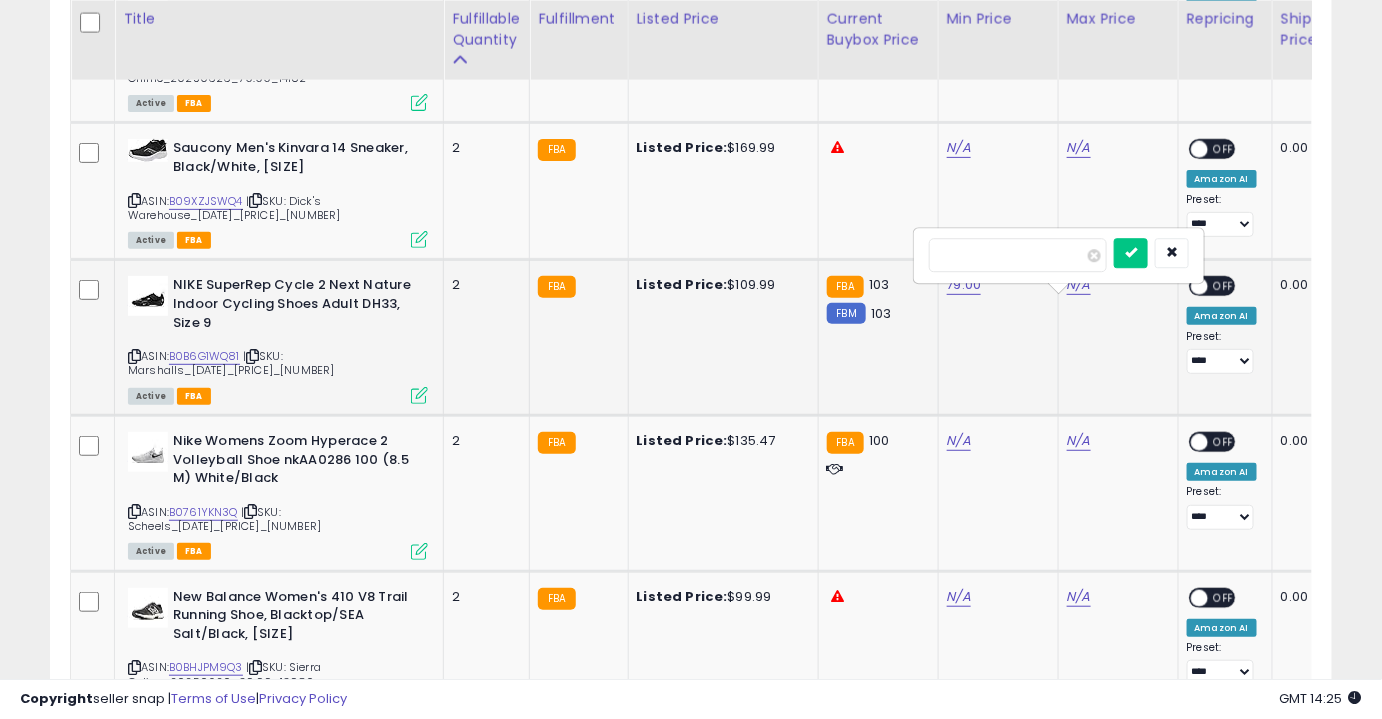 type on "******" 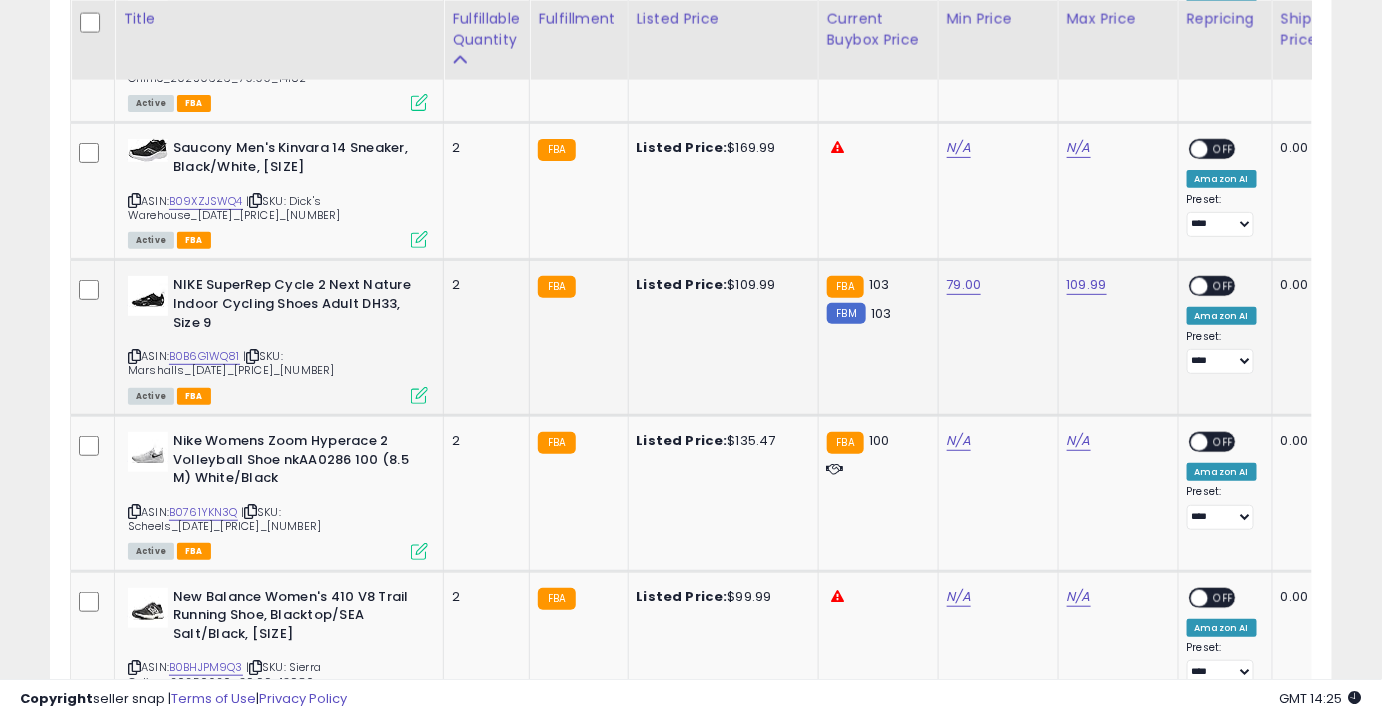 click on "OFF" at bounding box center (1224, 286) 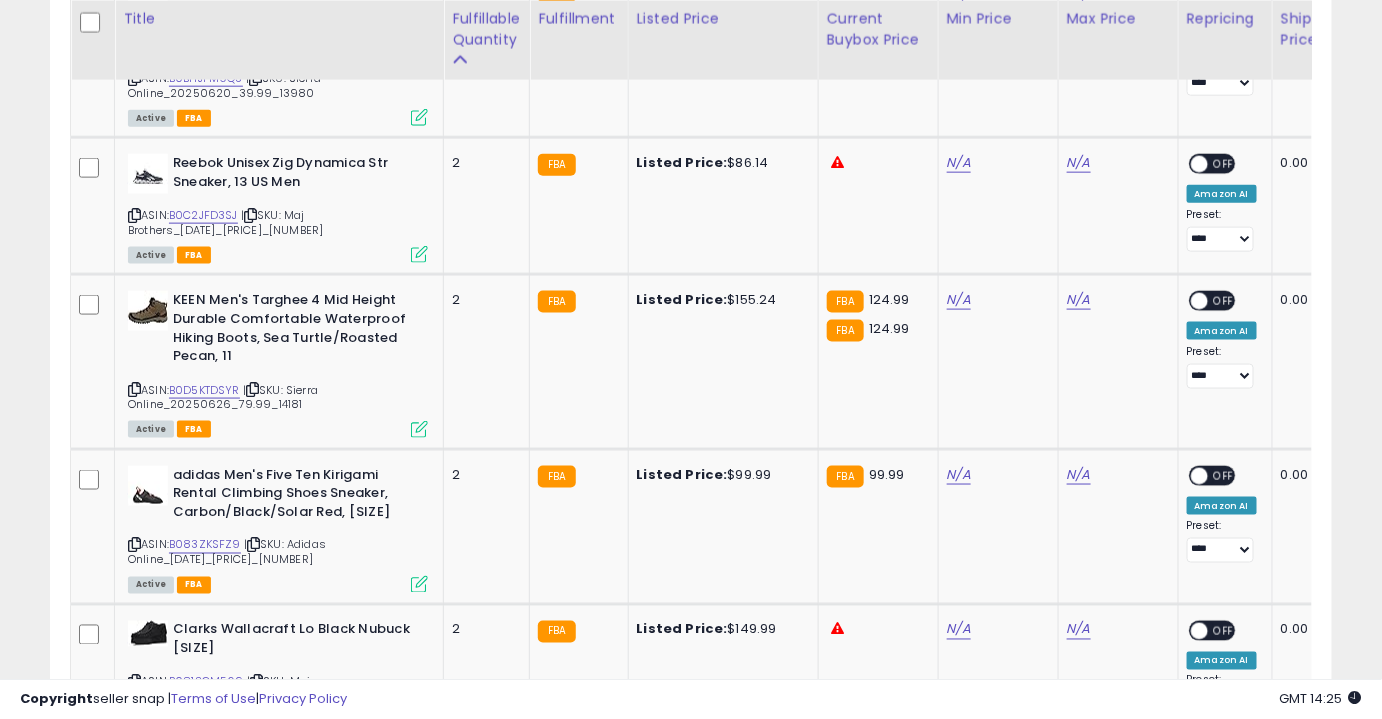 scroll, scrollTop: 3290, scrollLeft: 0, axis: vertical 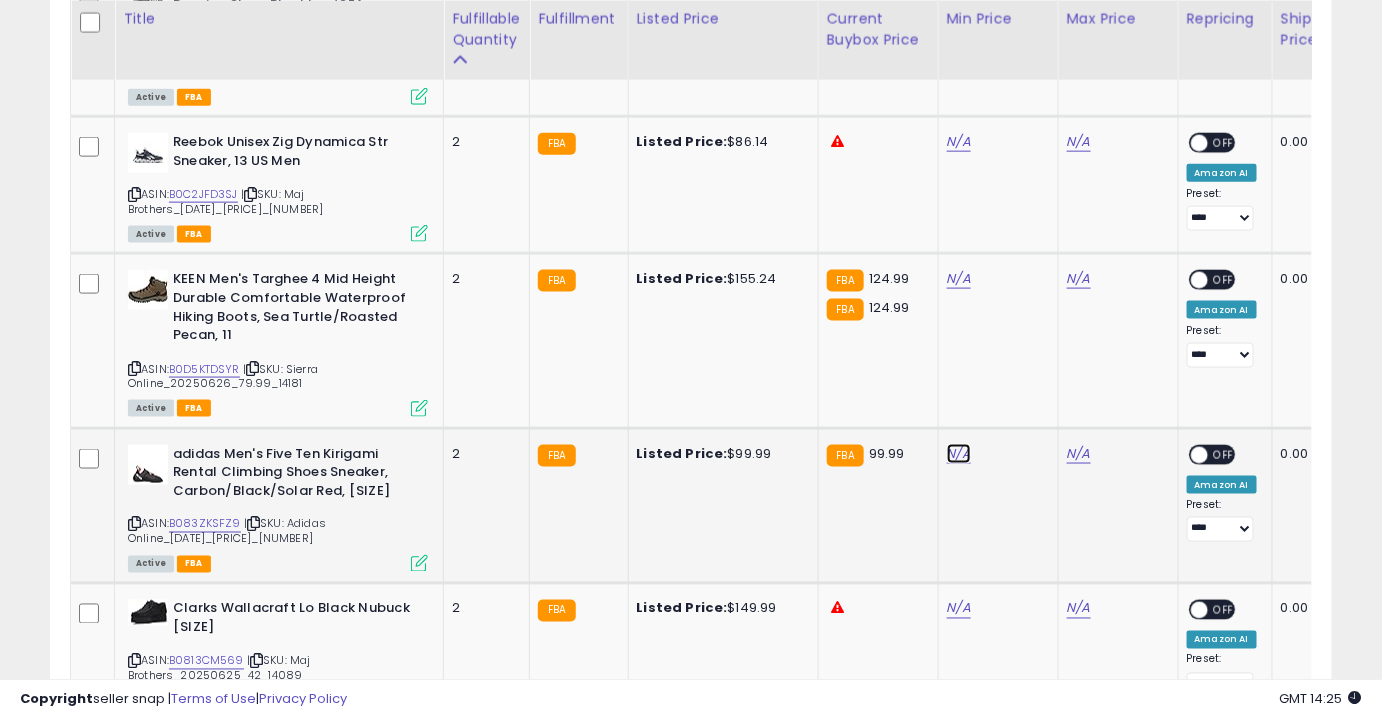 click on "N/A" at bounding box center (959, -2216) 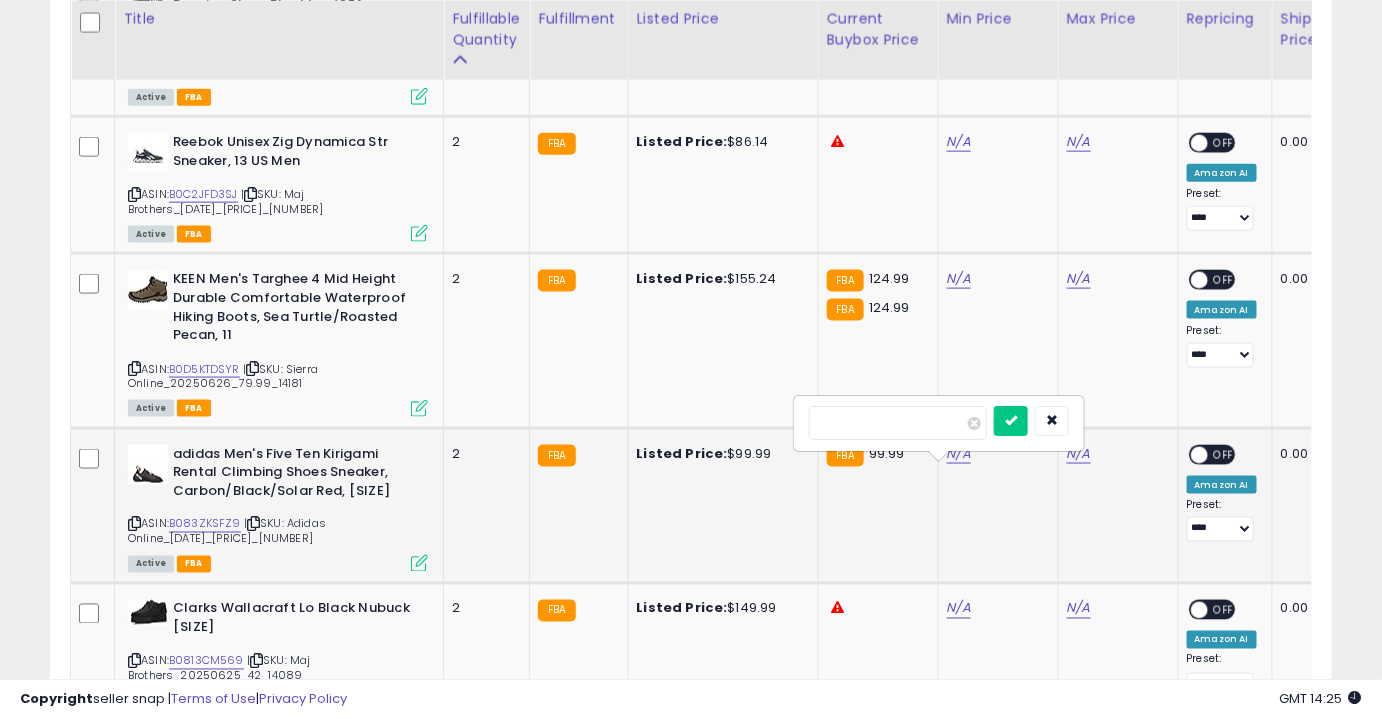 type on "*****" 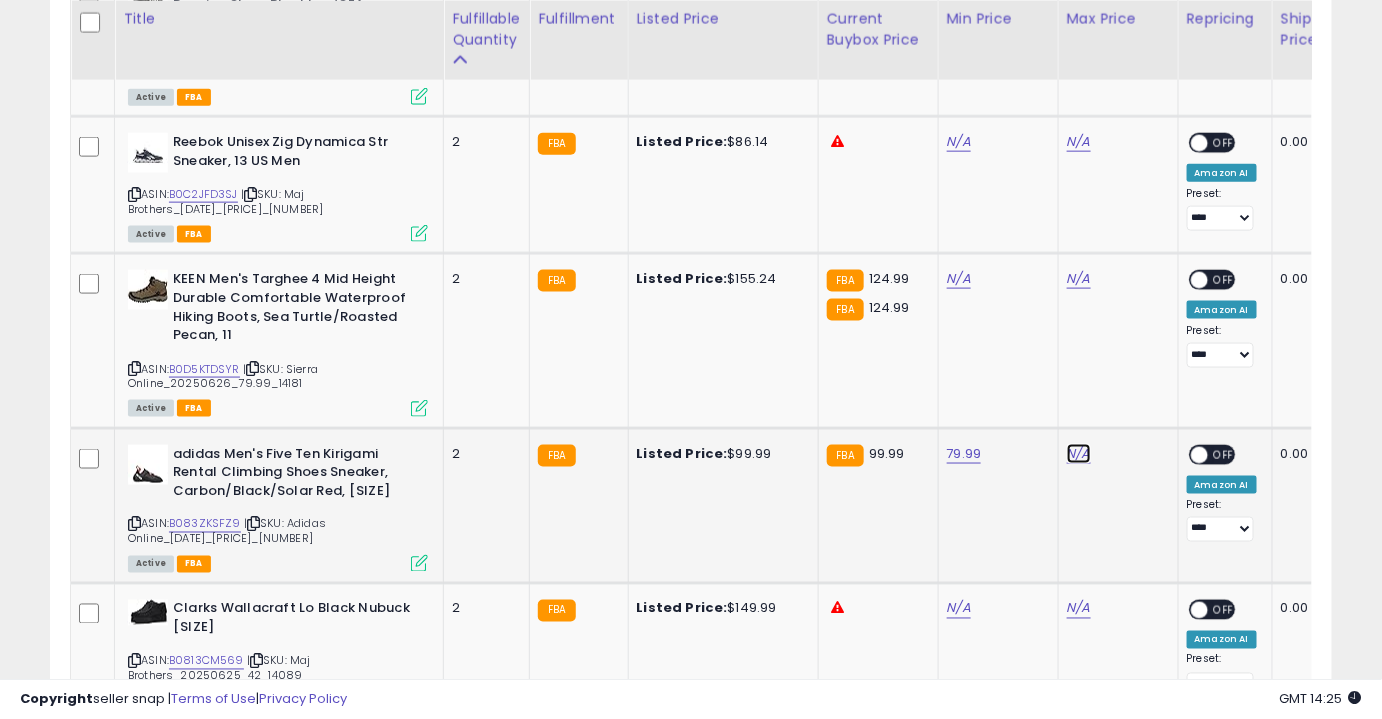 click on "N/A" at bounding box center [1079, -2216] 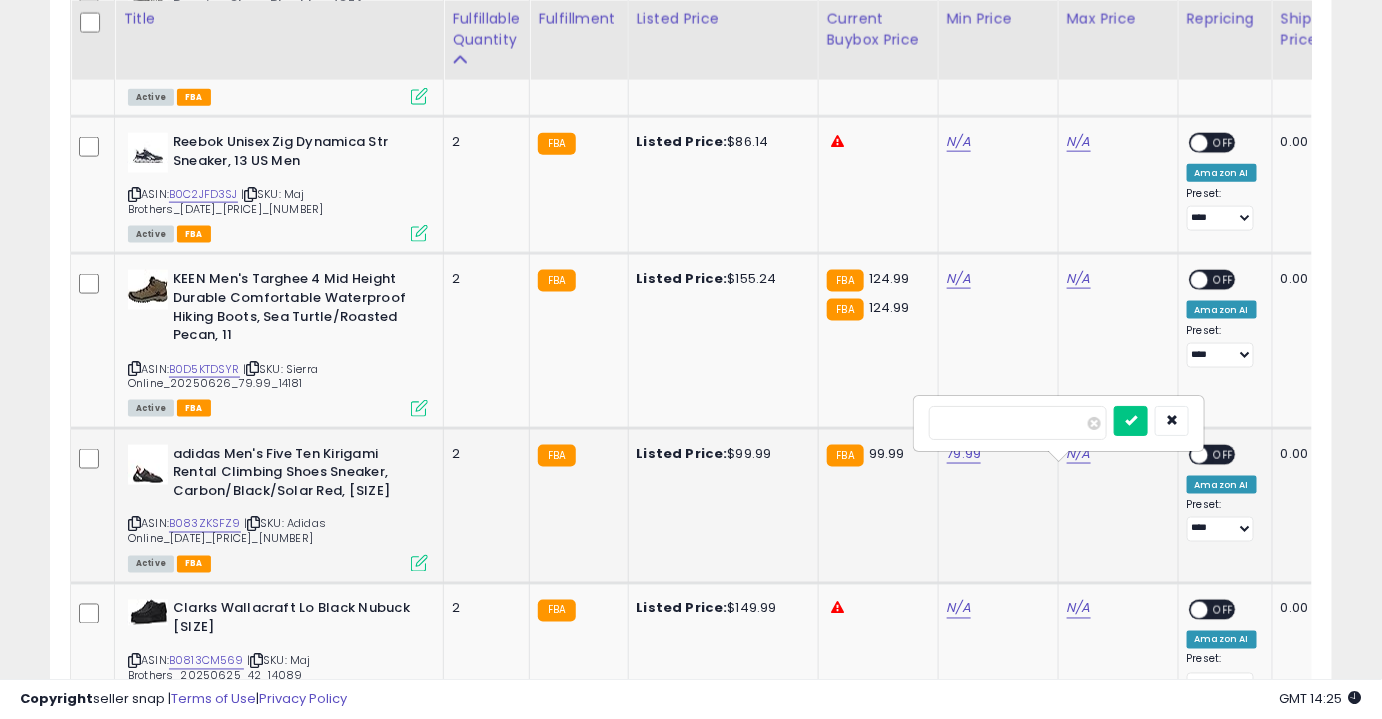 type on "*****" 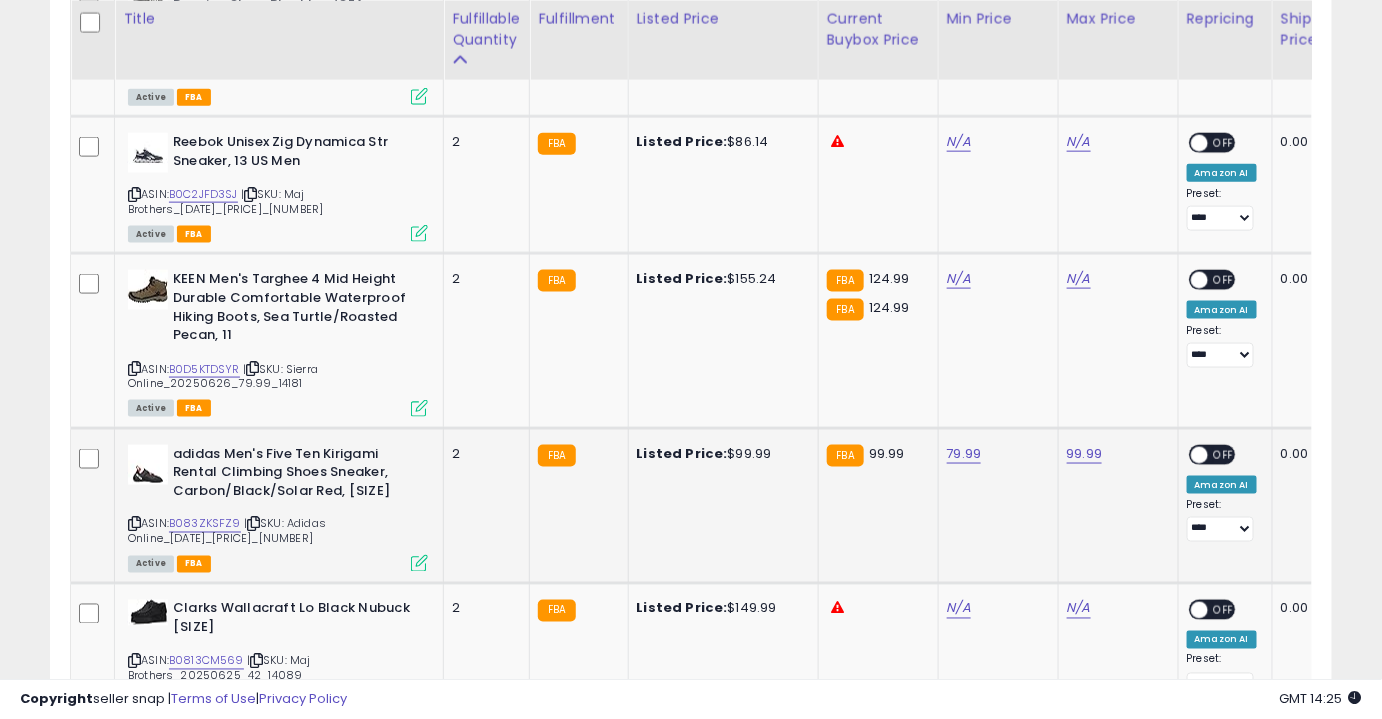 click on "OFF" at bounding box center (1224, 454) 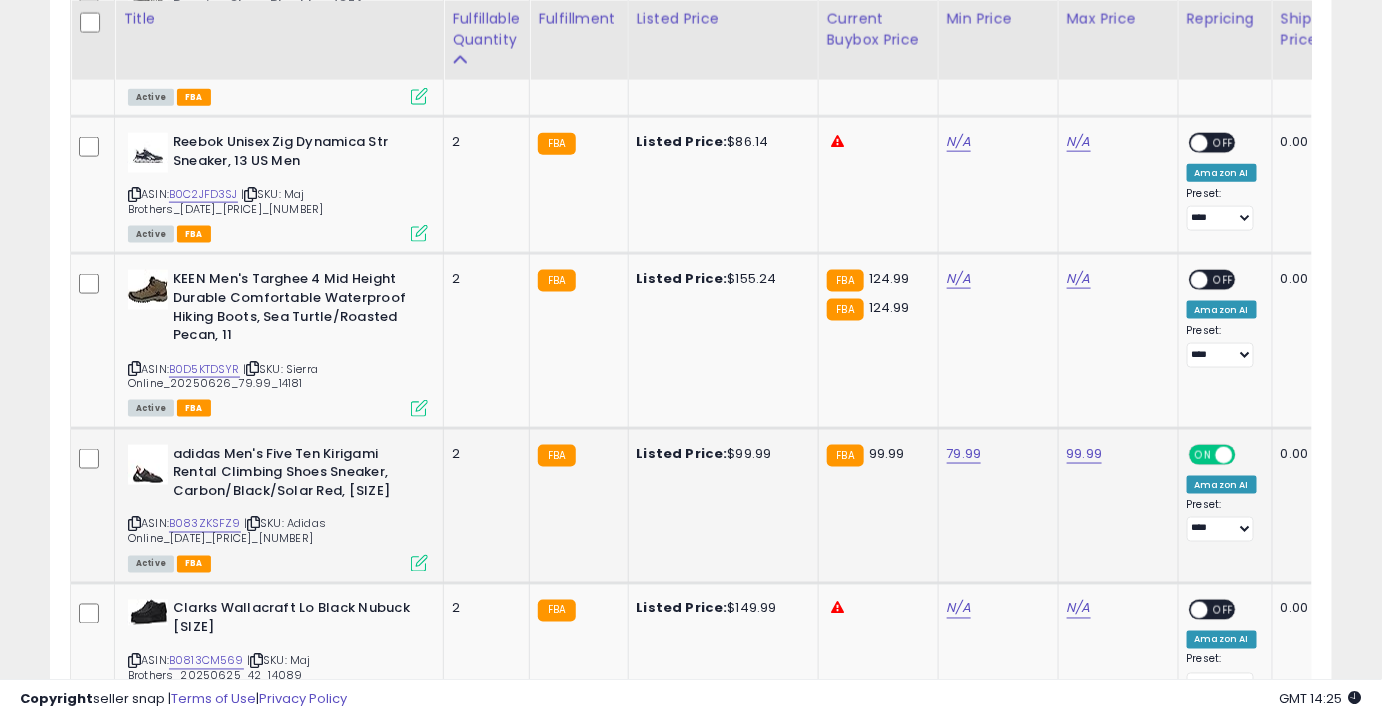 scroll, scrollTop: 0, scrollLeft: 13, axis: horizontal 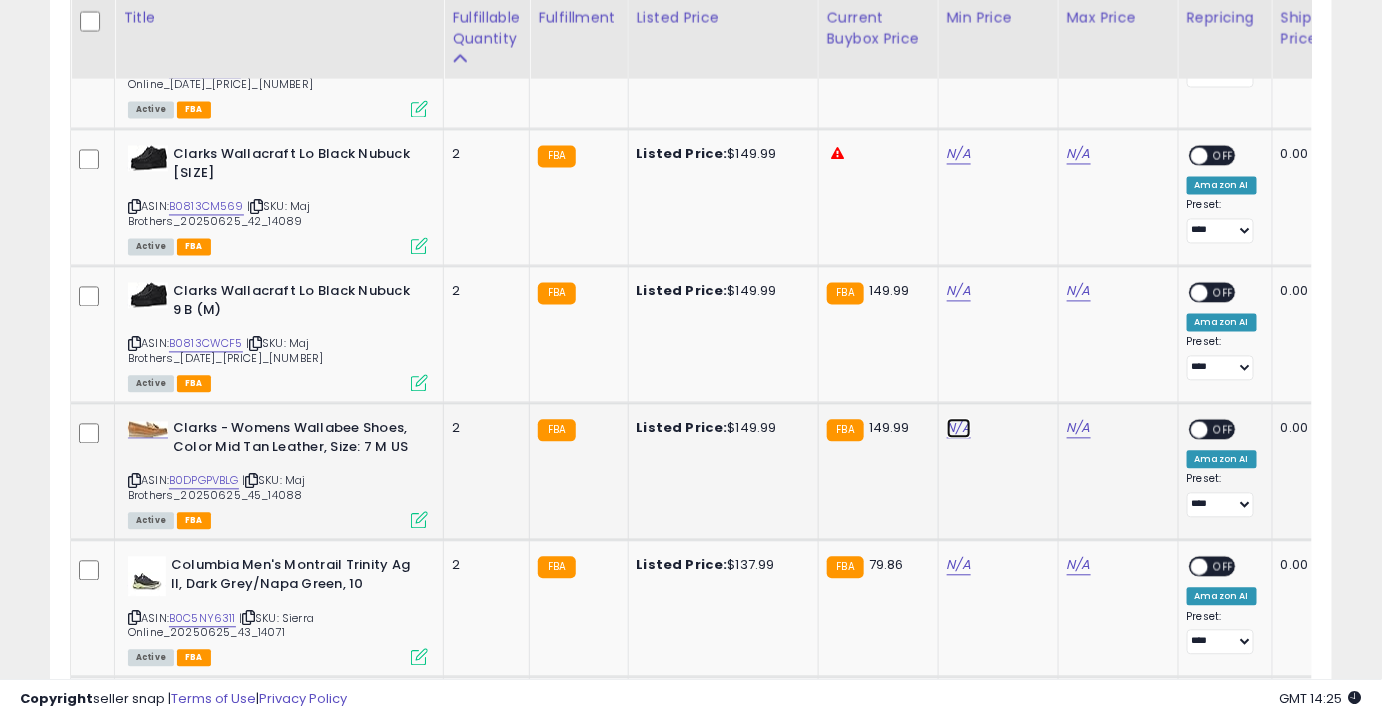click on "N/A" at bounding box center [959, -2670] 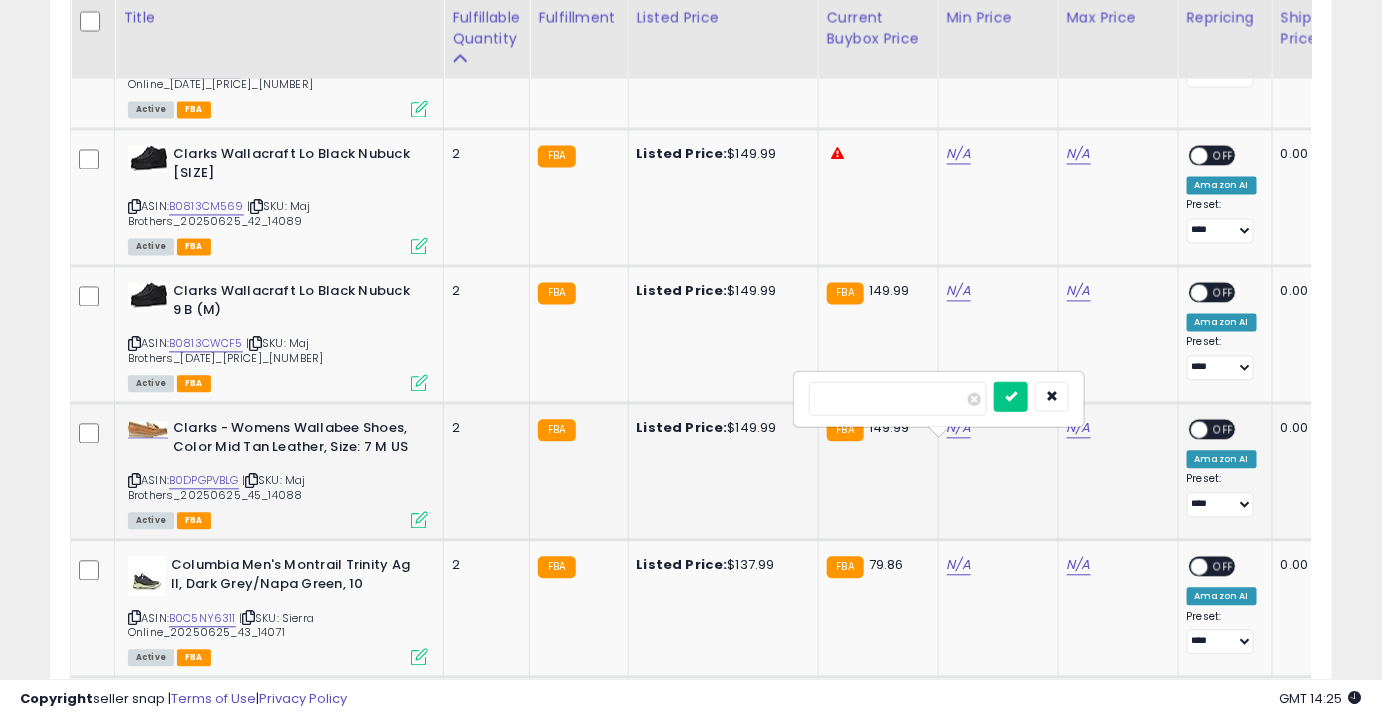 type on "*****" 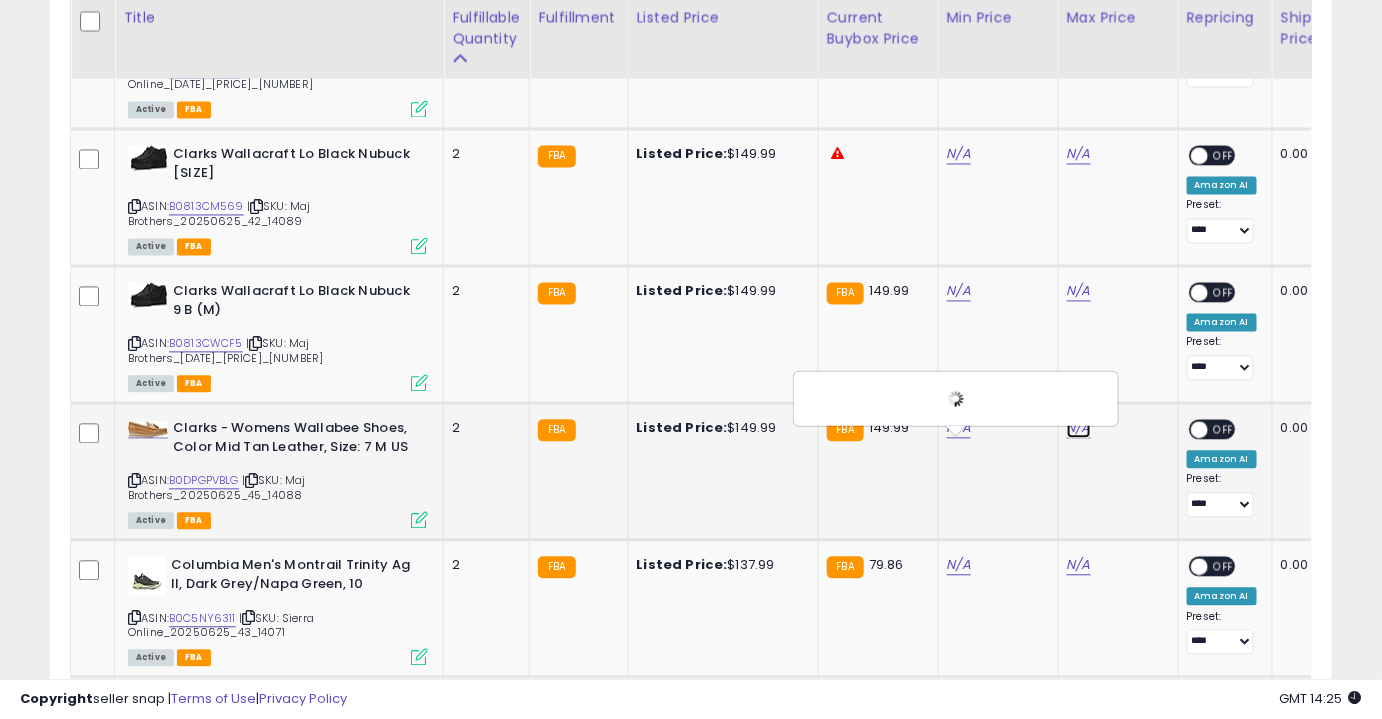click on "N/A" at bounding box center [1079, -2670] 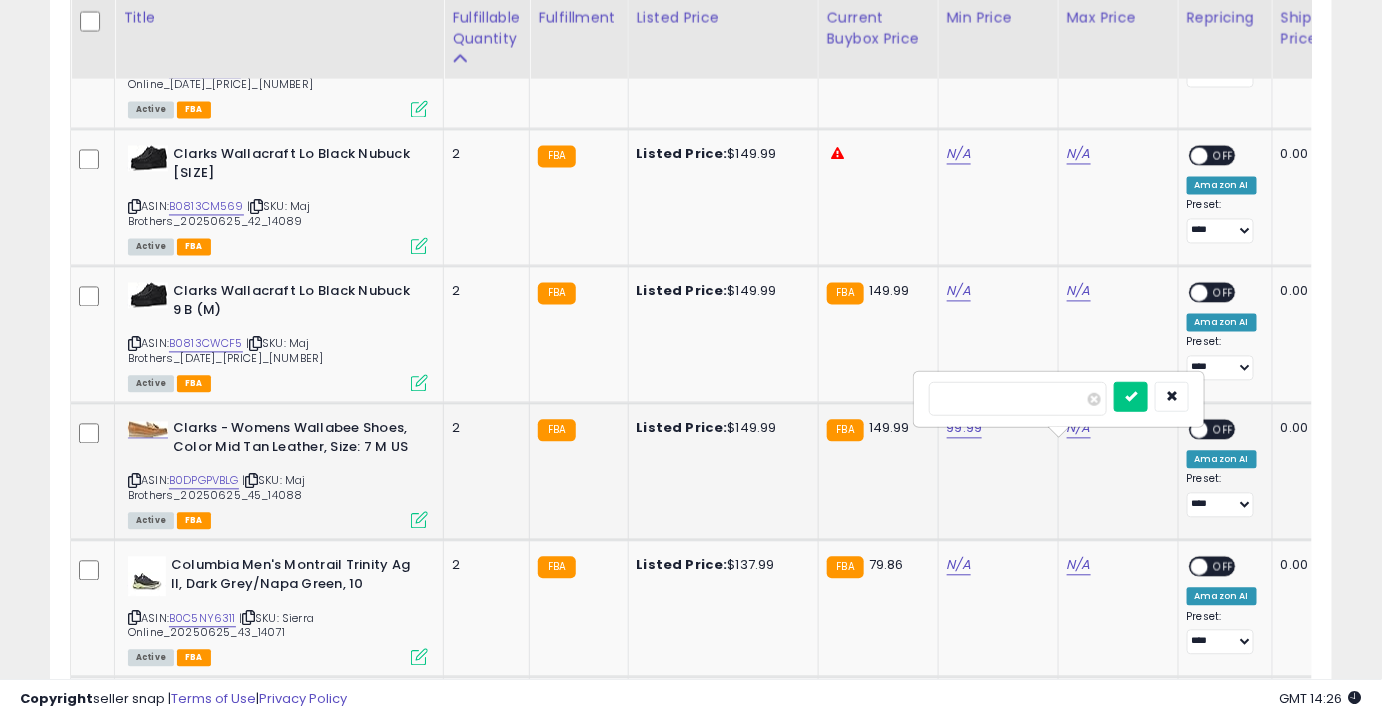 type on "******" 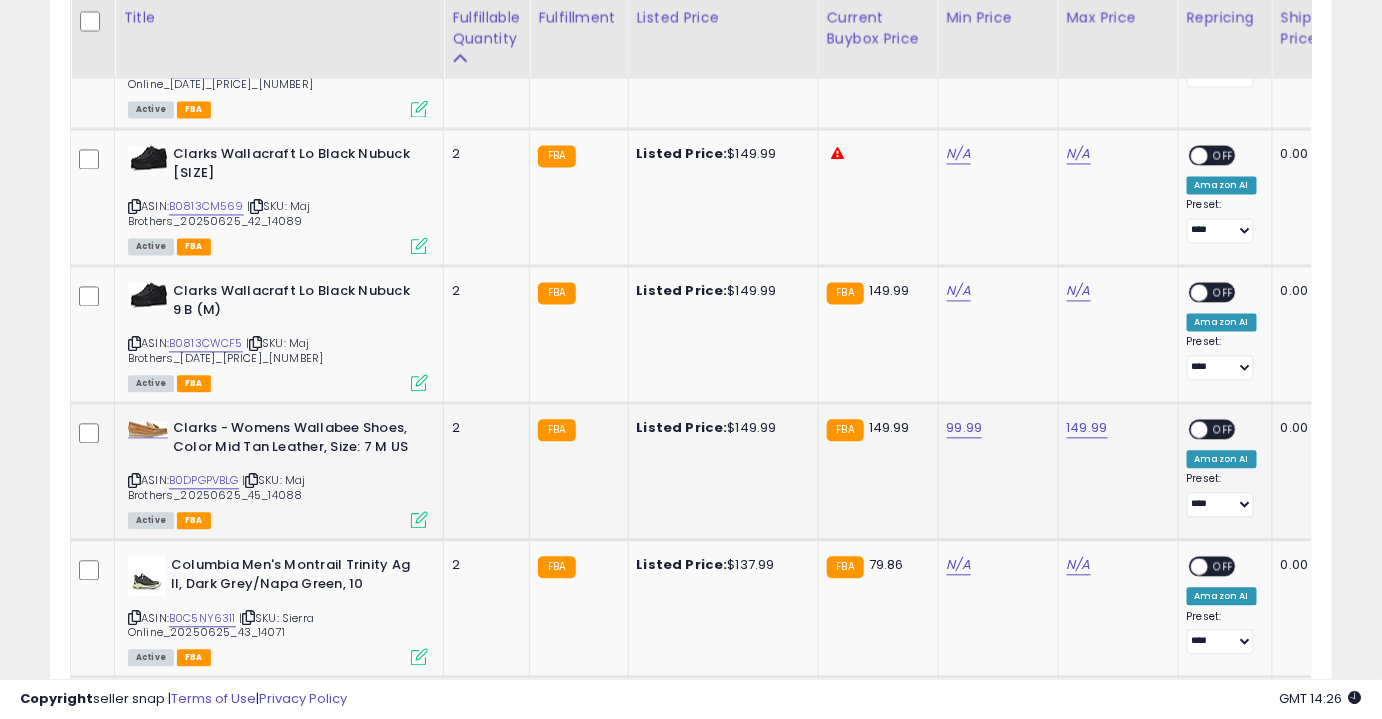 click on "OFF" at bounding box center (1224, 430) 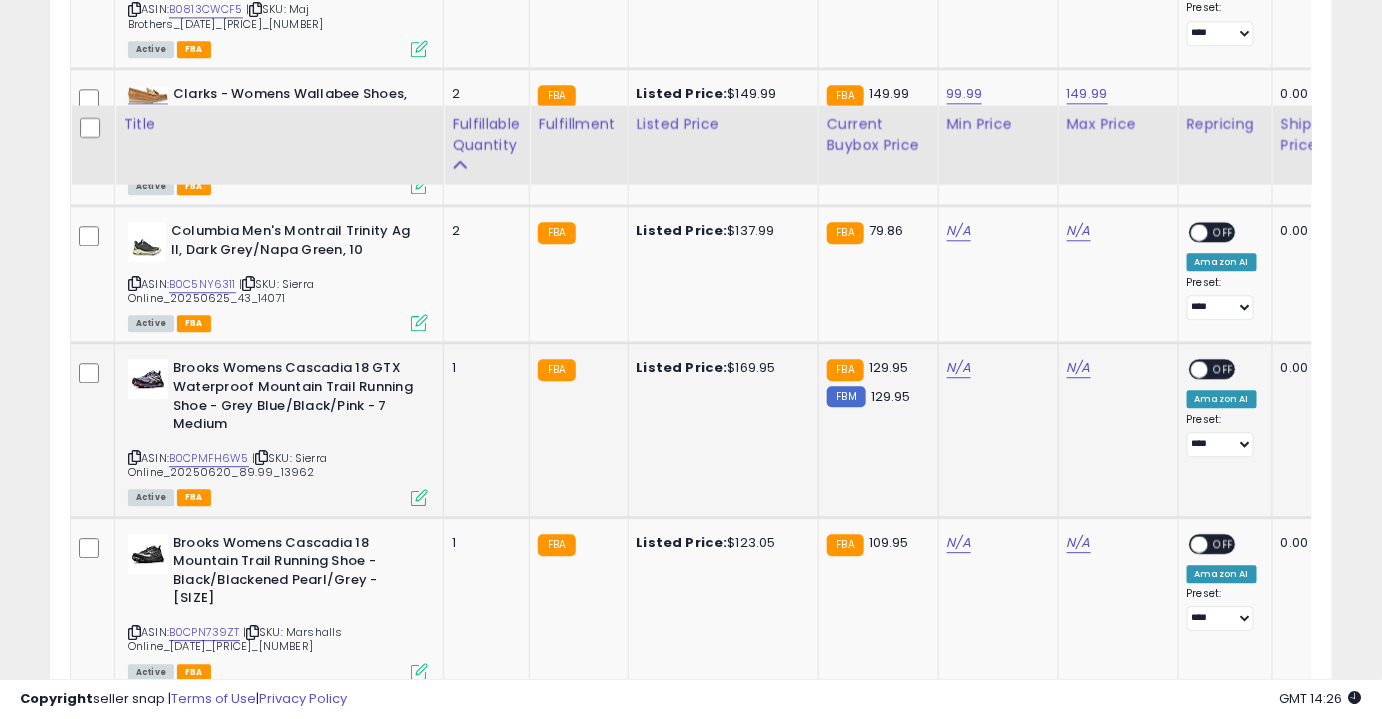 scroll, scrollTop: 4187, scrollLeft: 0, axis: vertical 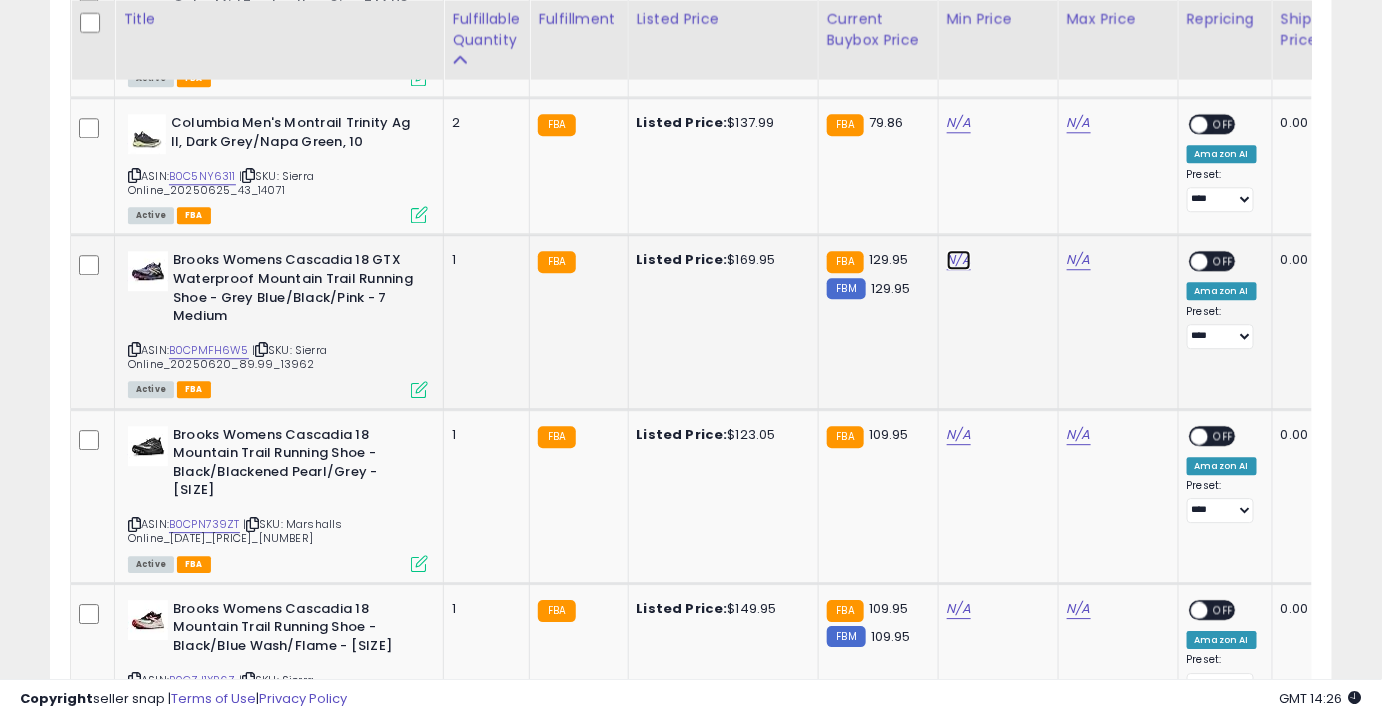 click on "N/A" at bounding box center (959, -3113) 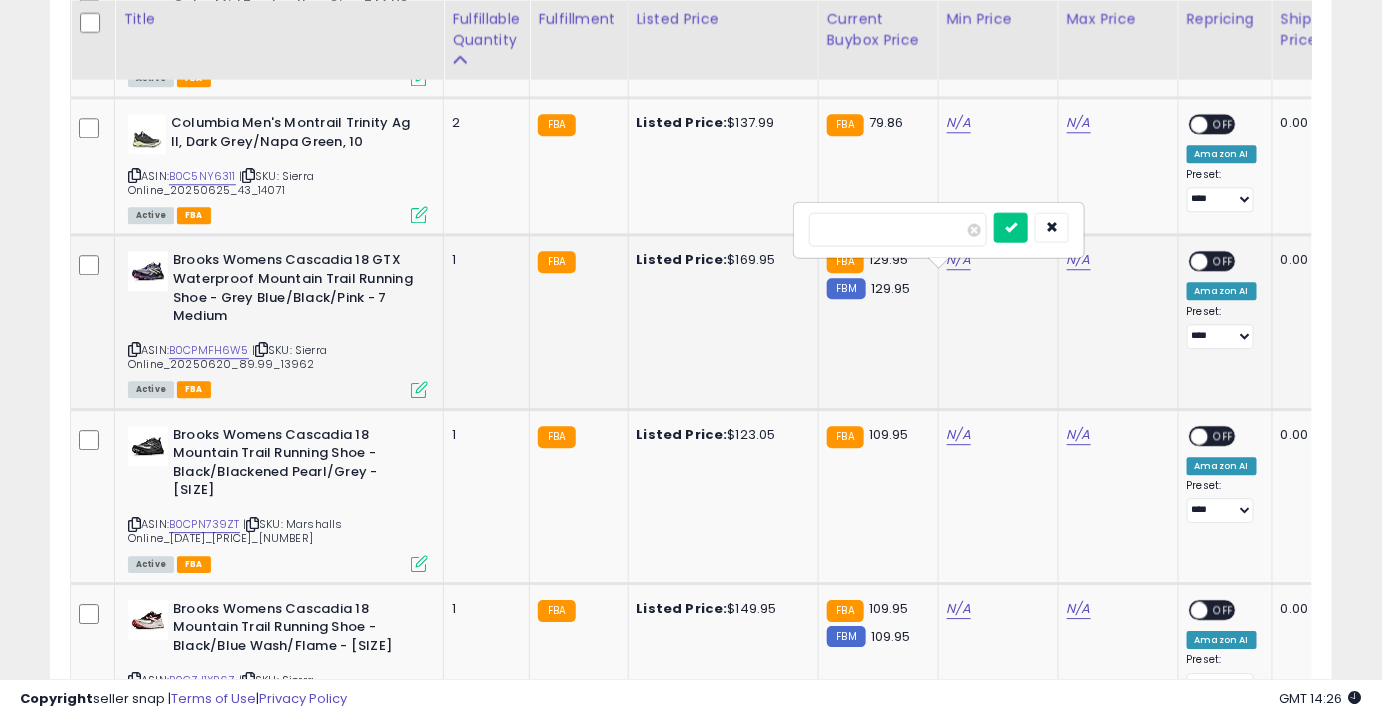 type on "***" 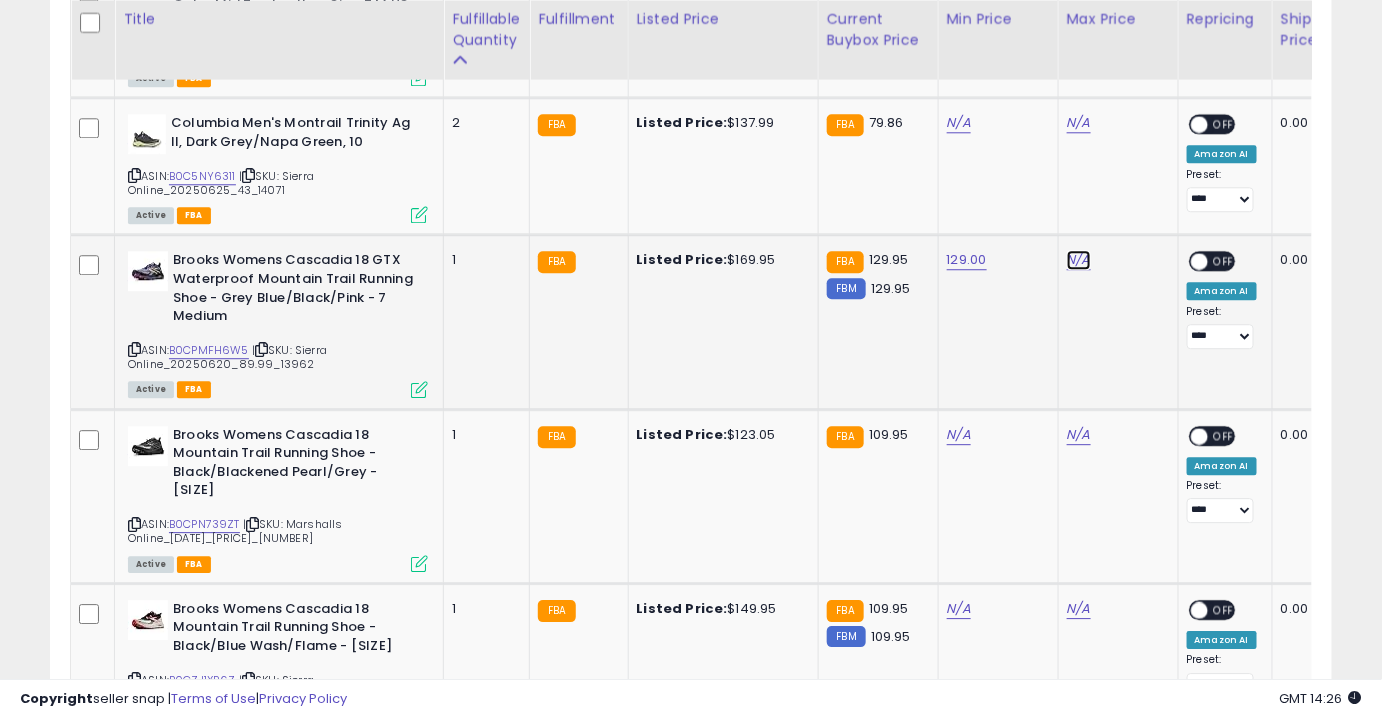 click on "N/A" at bounding box center (1079, -3113) 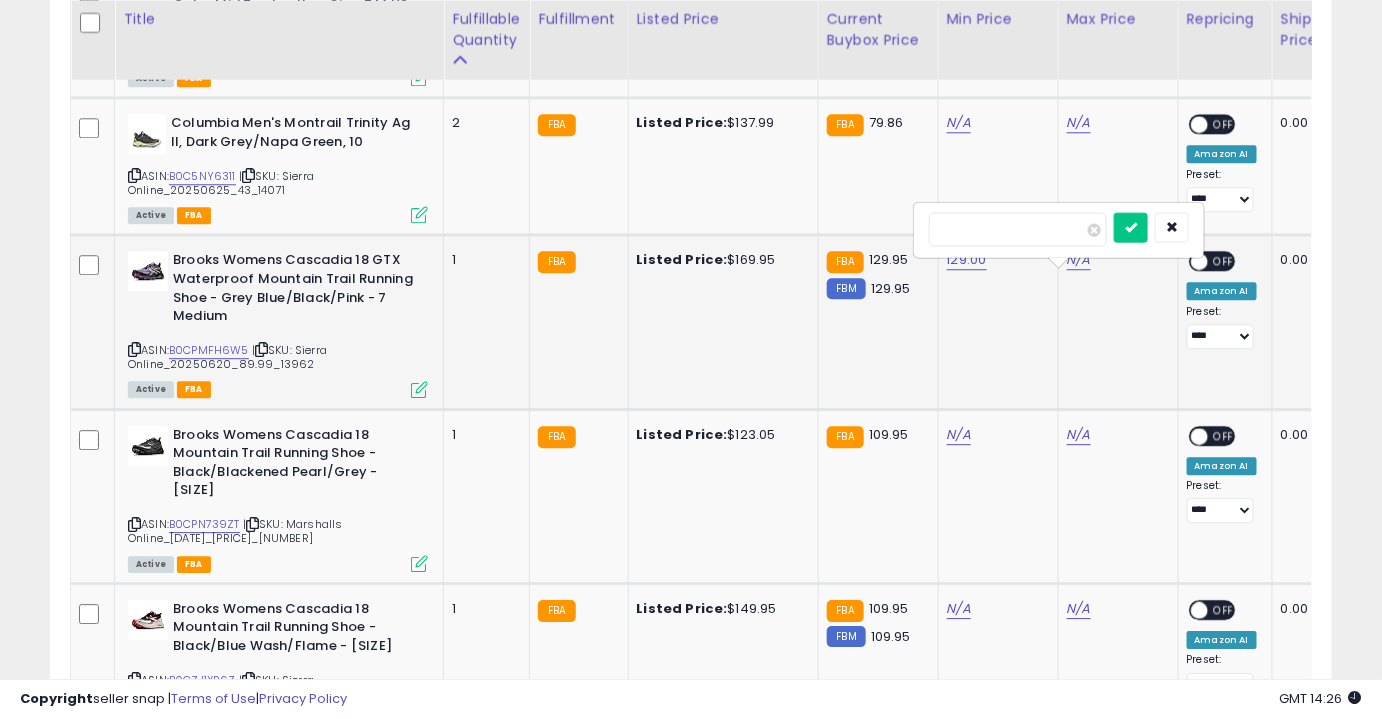 type on "***" 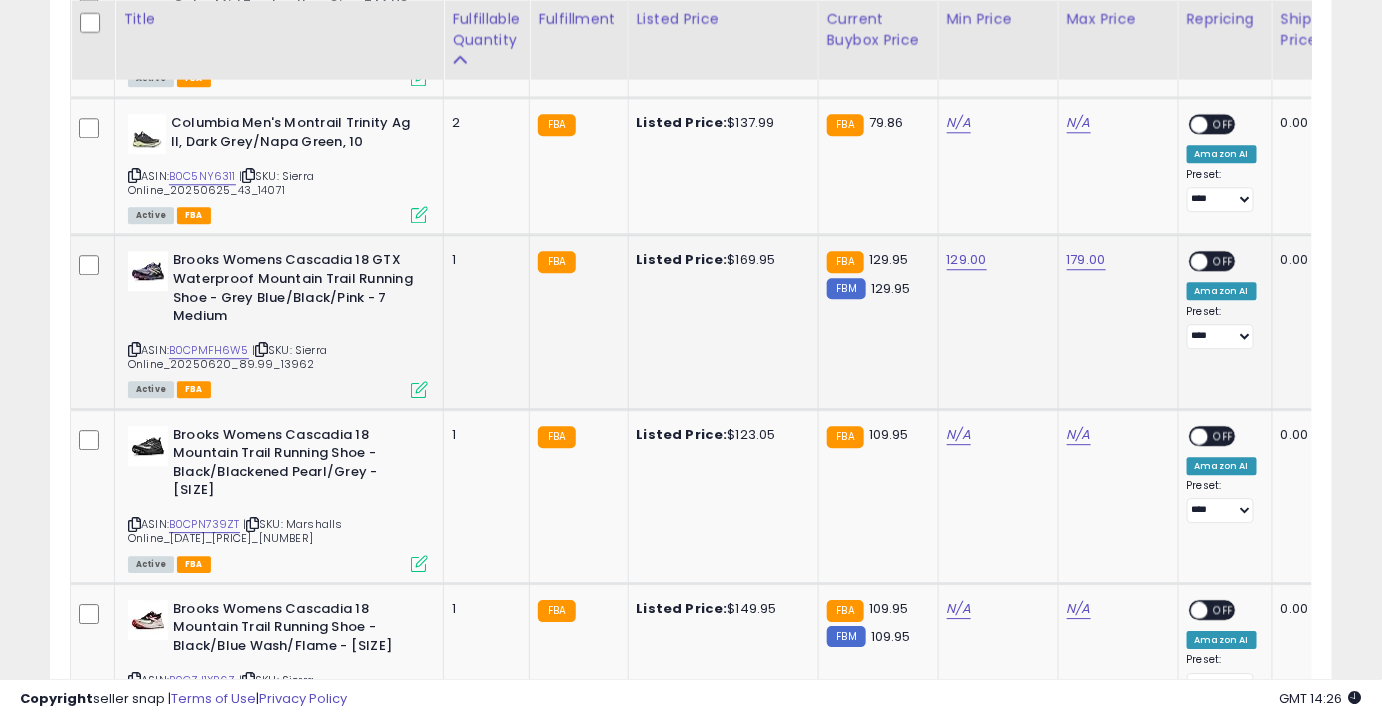 click on "ON   OFF" at bounding box center (1189, 261) 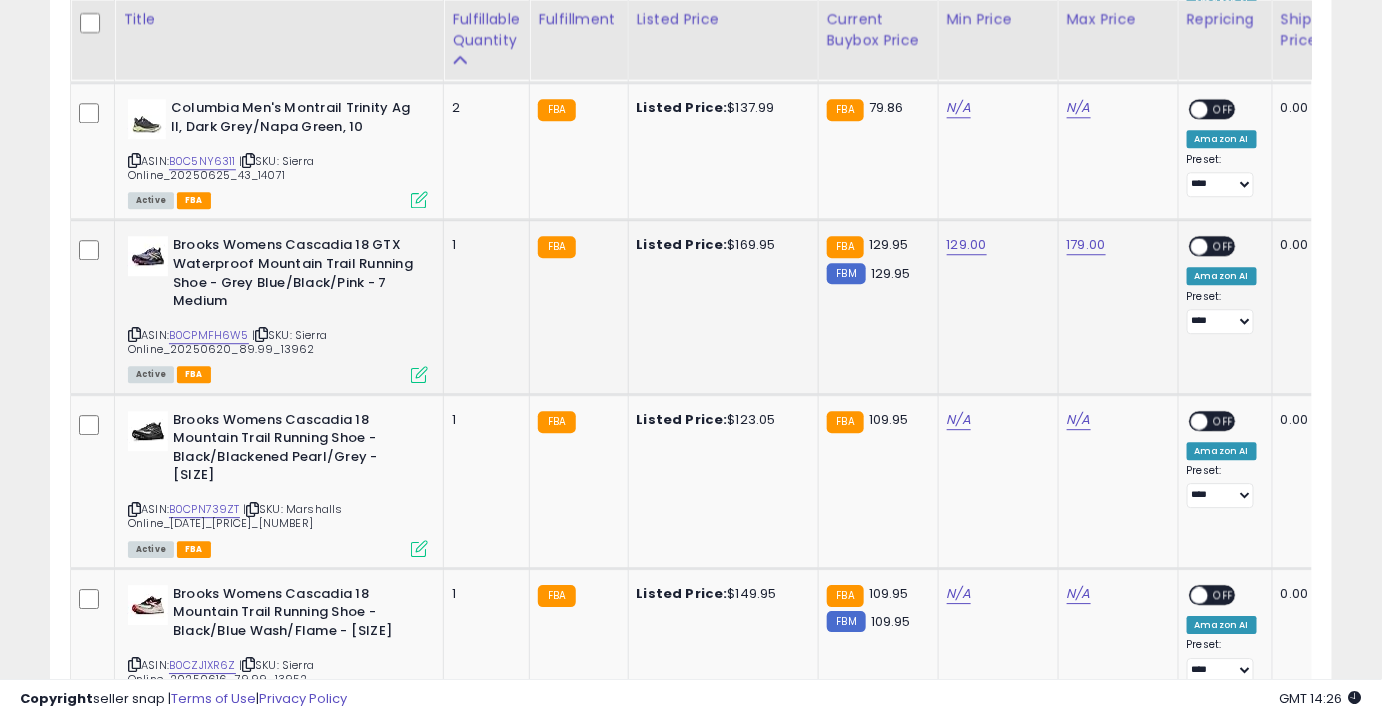 scroll, scrollTop: 4202, scrollLeft: 0, axis: vertical 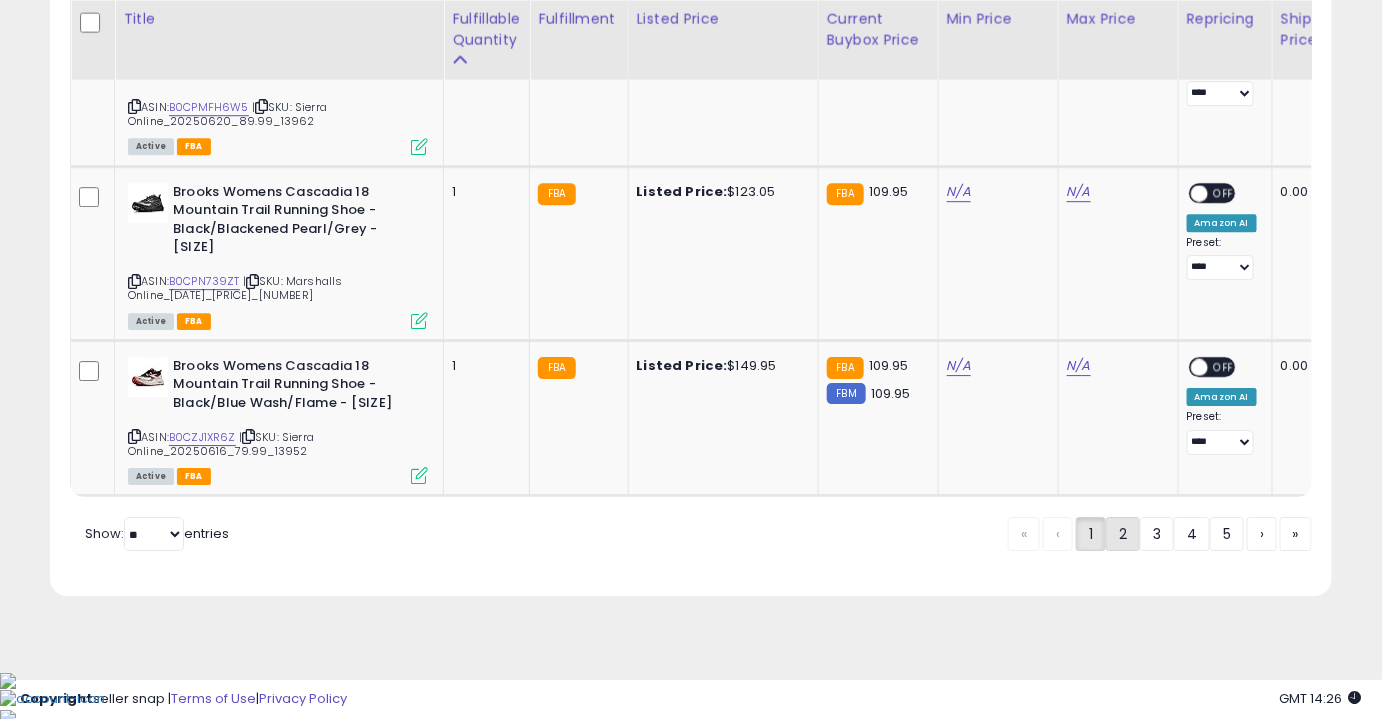 click on "2" 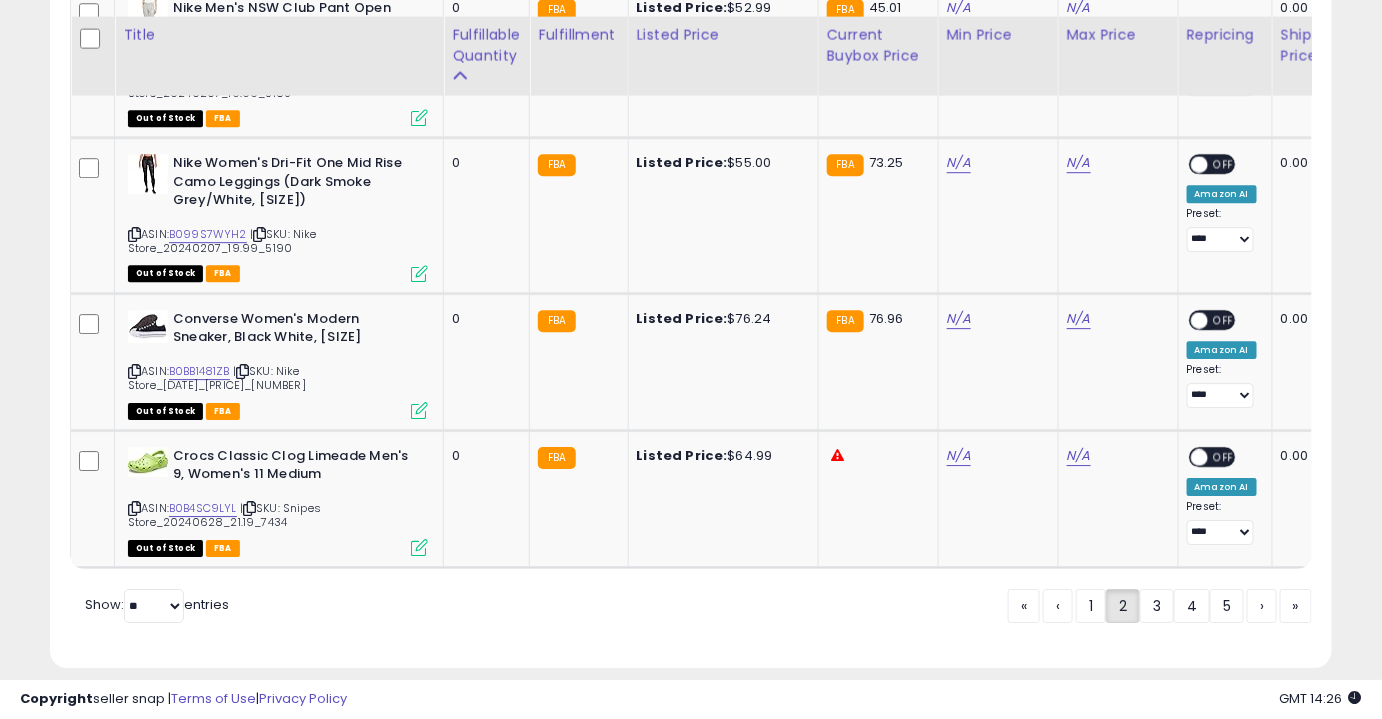scroll, scrollTop: 4425, scrollLeft: 0, axis: vertical 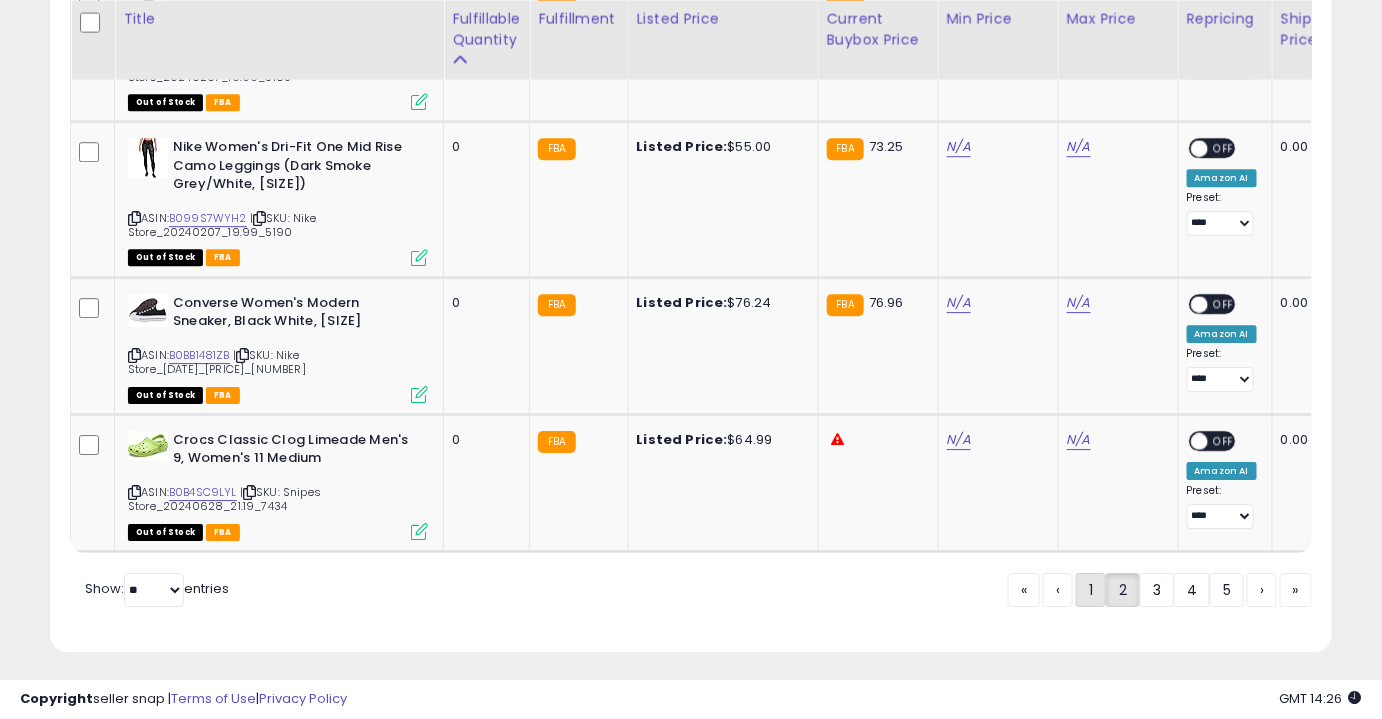 click on "1" 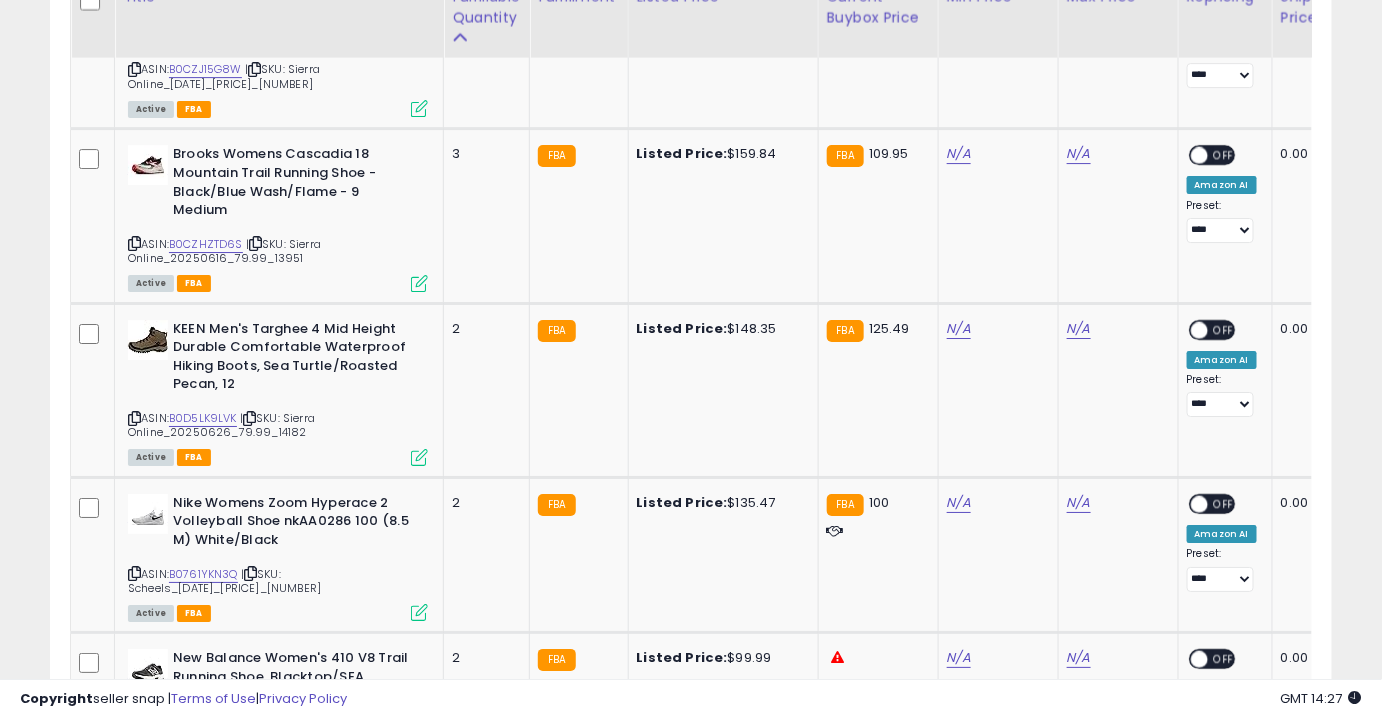 scroll, scrollTop: 2173, scrollLeft: 0, axis: vertical 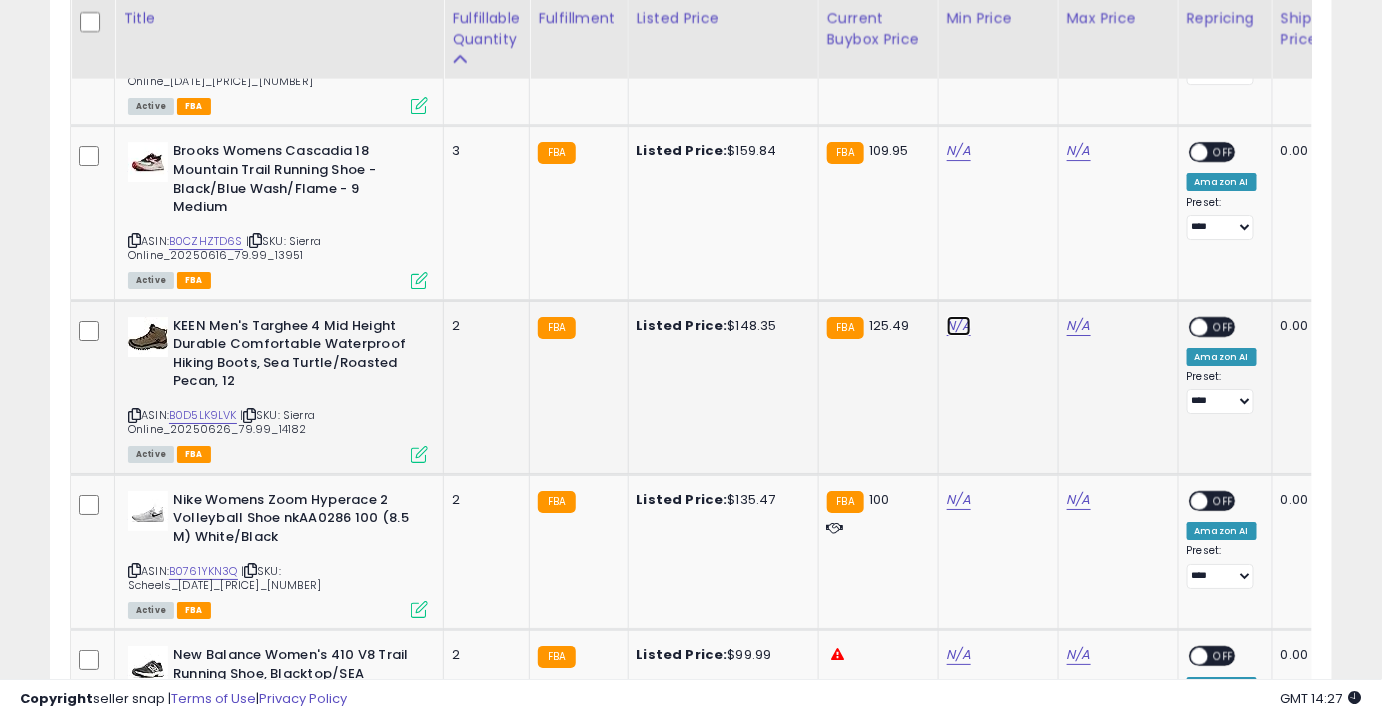 click on "N/A" at bounding box center (959, -1099) 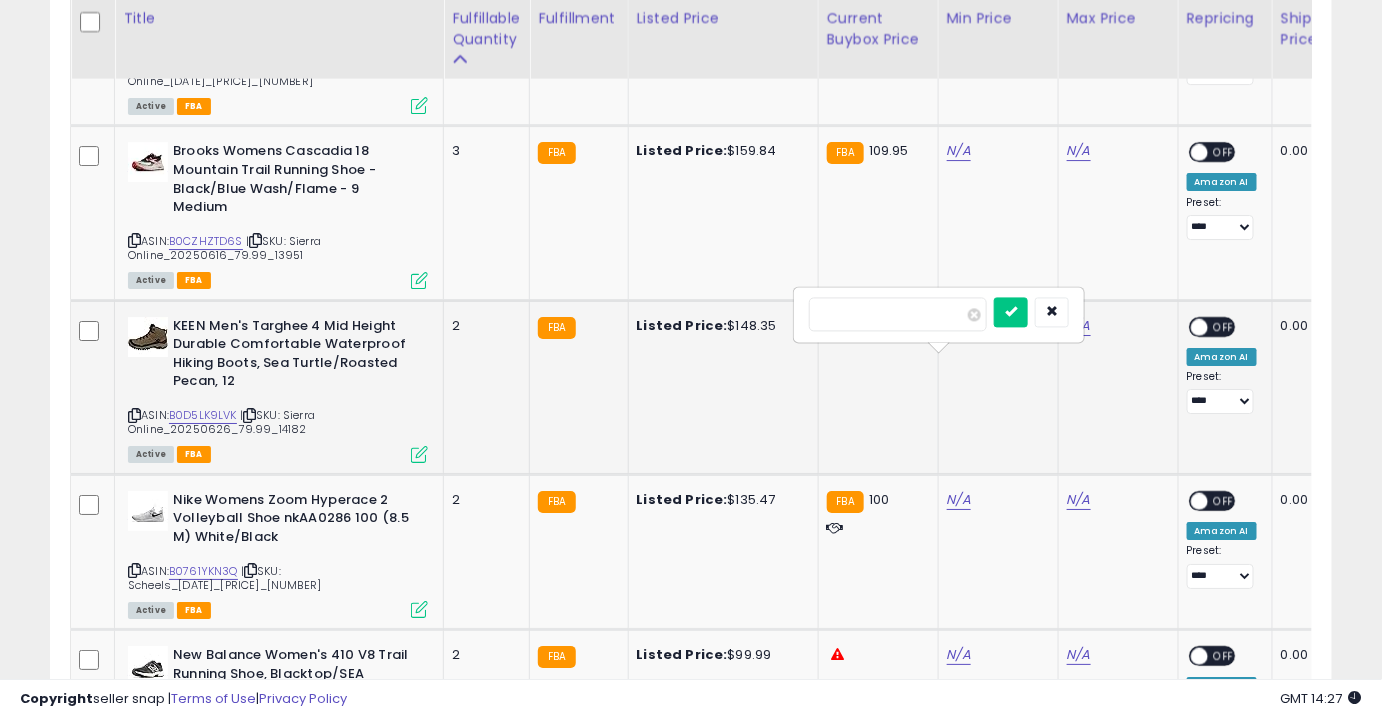 type on "***" 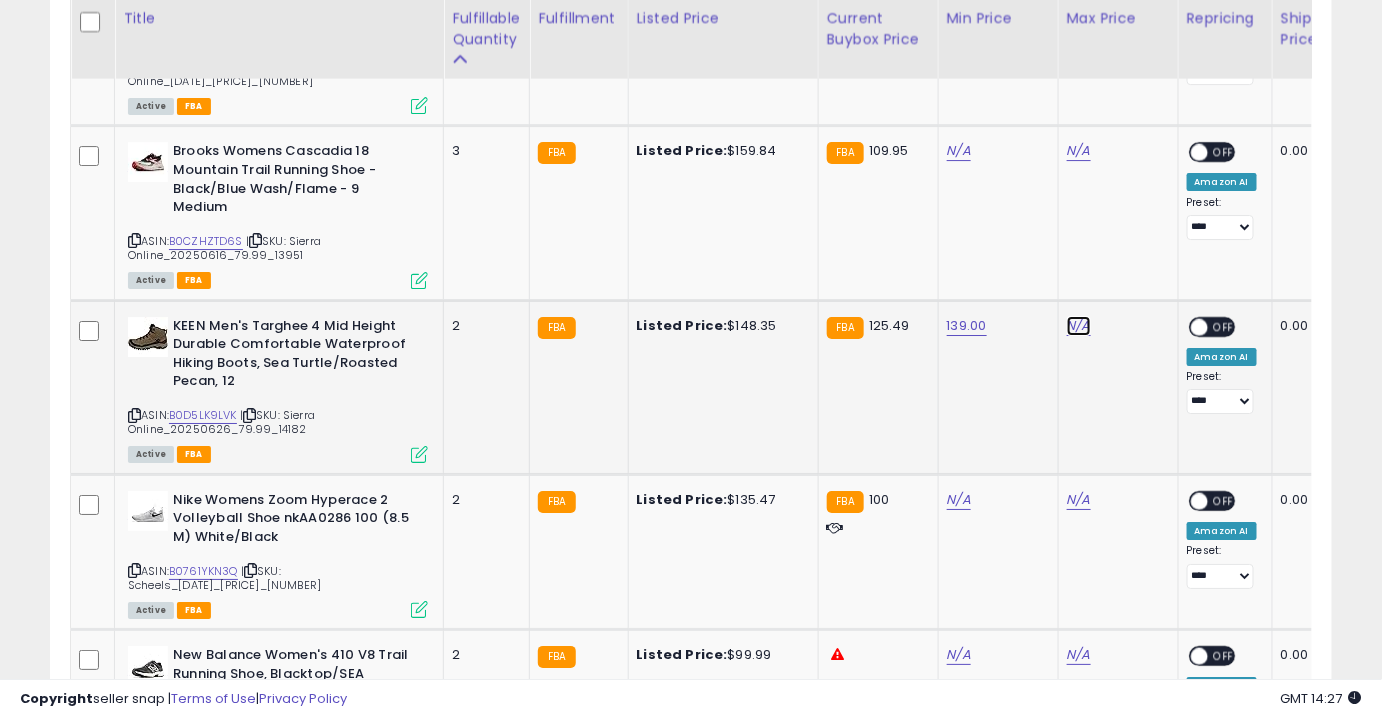click on "N/A" at bounding box center (1079, -1099) 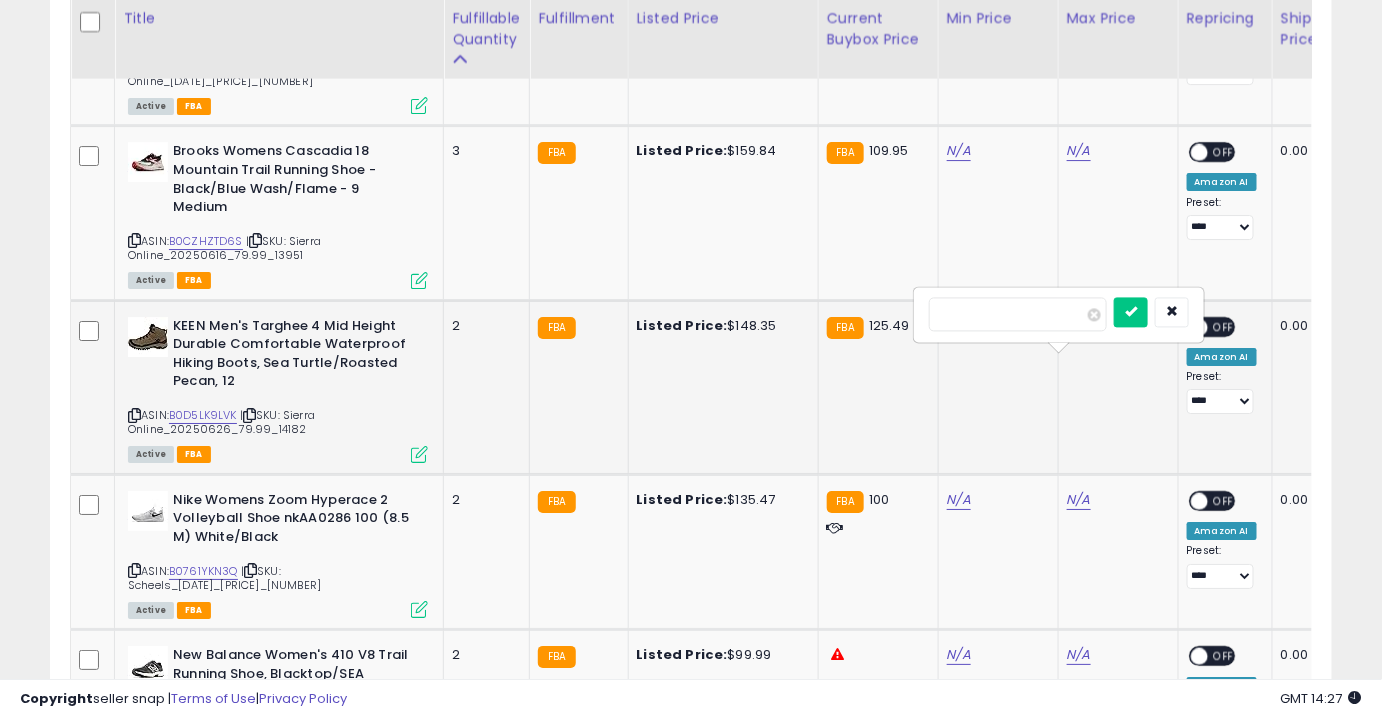 type on "***" 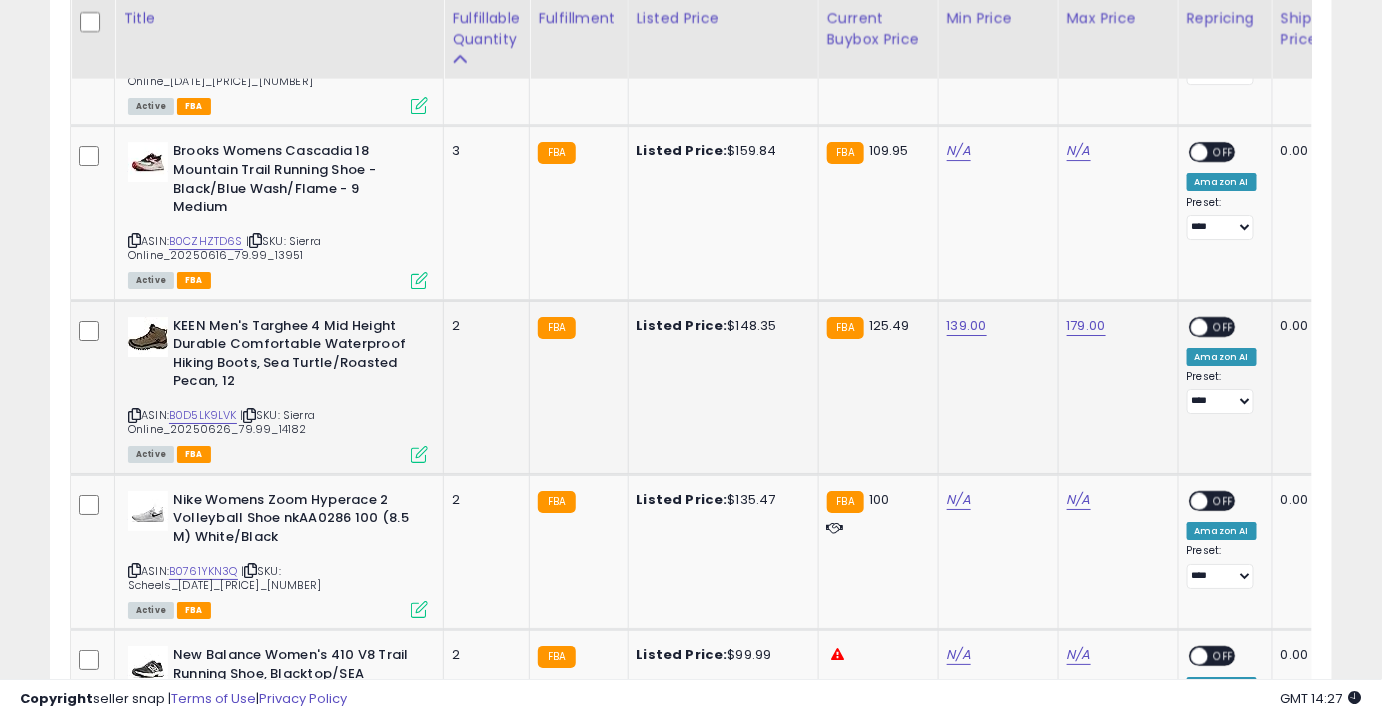 click on "OFF" at bounding box center [1224, 326] 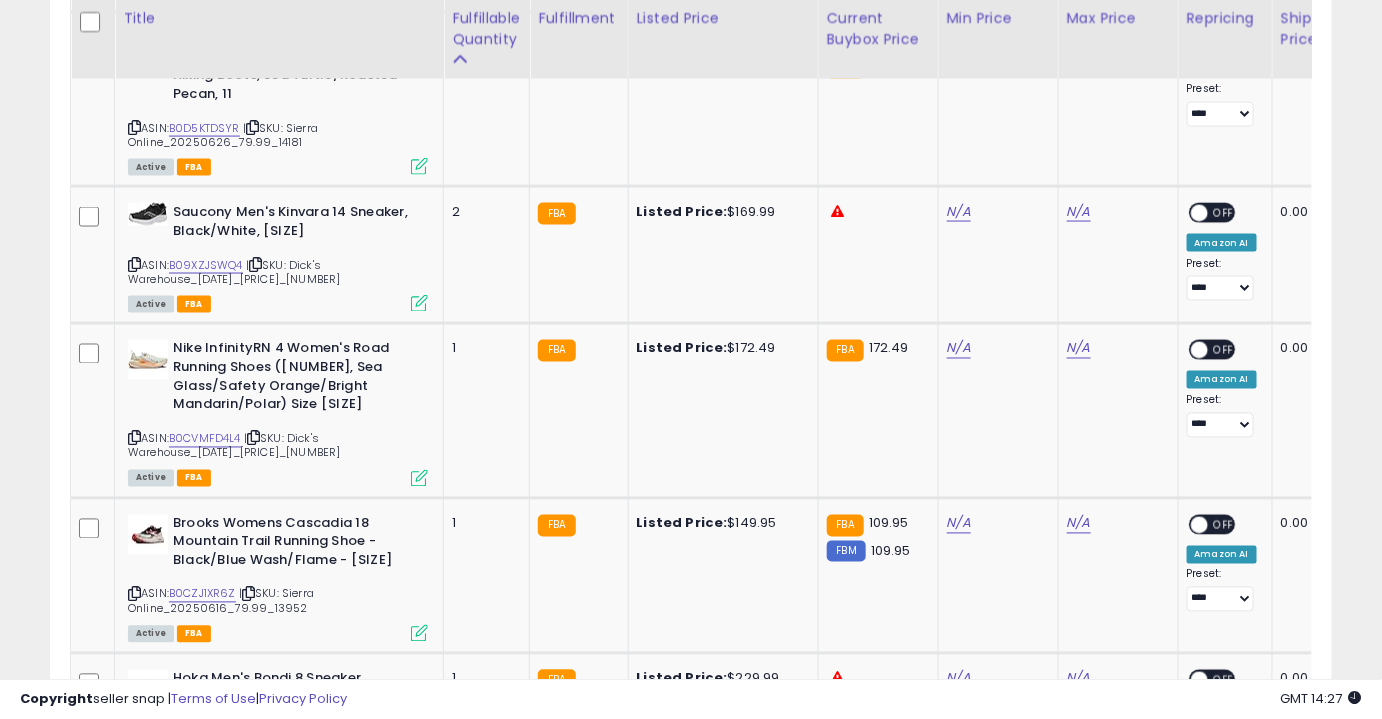 scroll, scrollTop: 3493, scrollLeft: 0, axis: vertical 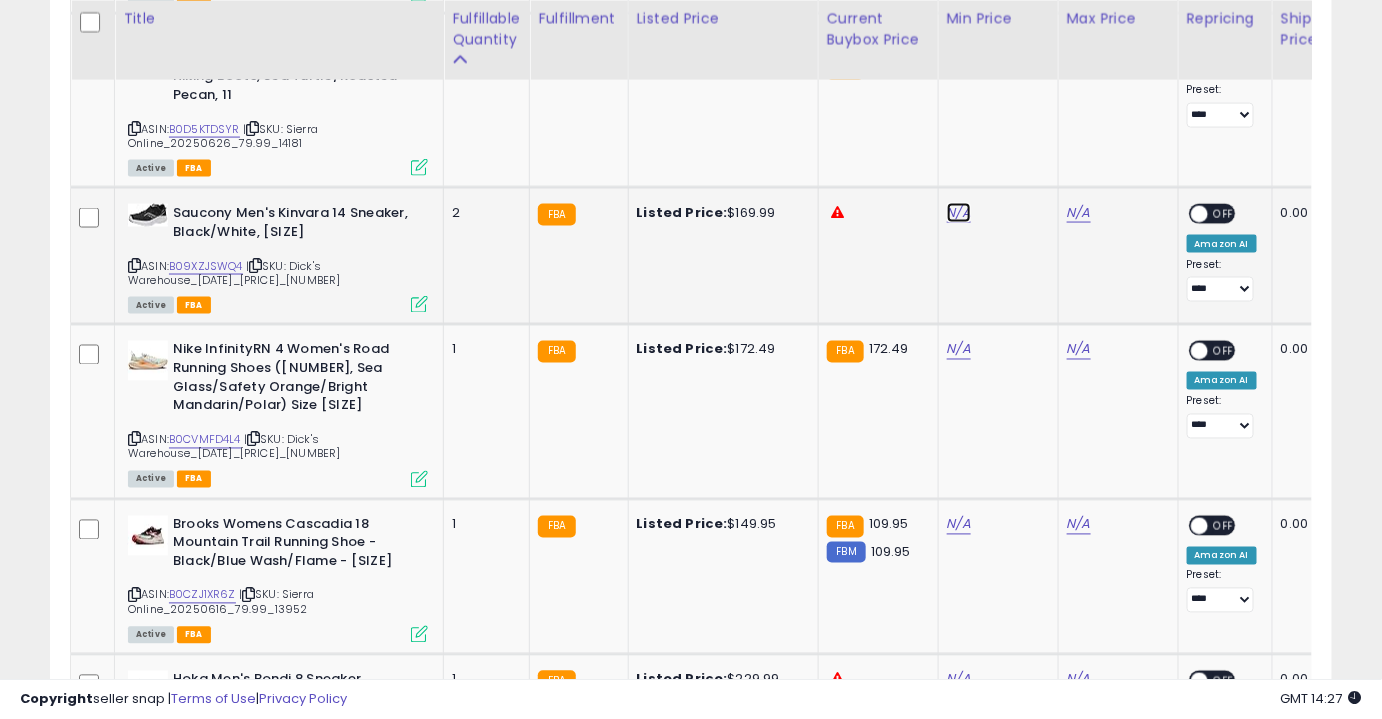 click on "N/A" at bounding box center (959, -2419) 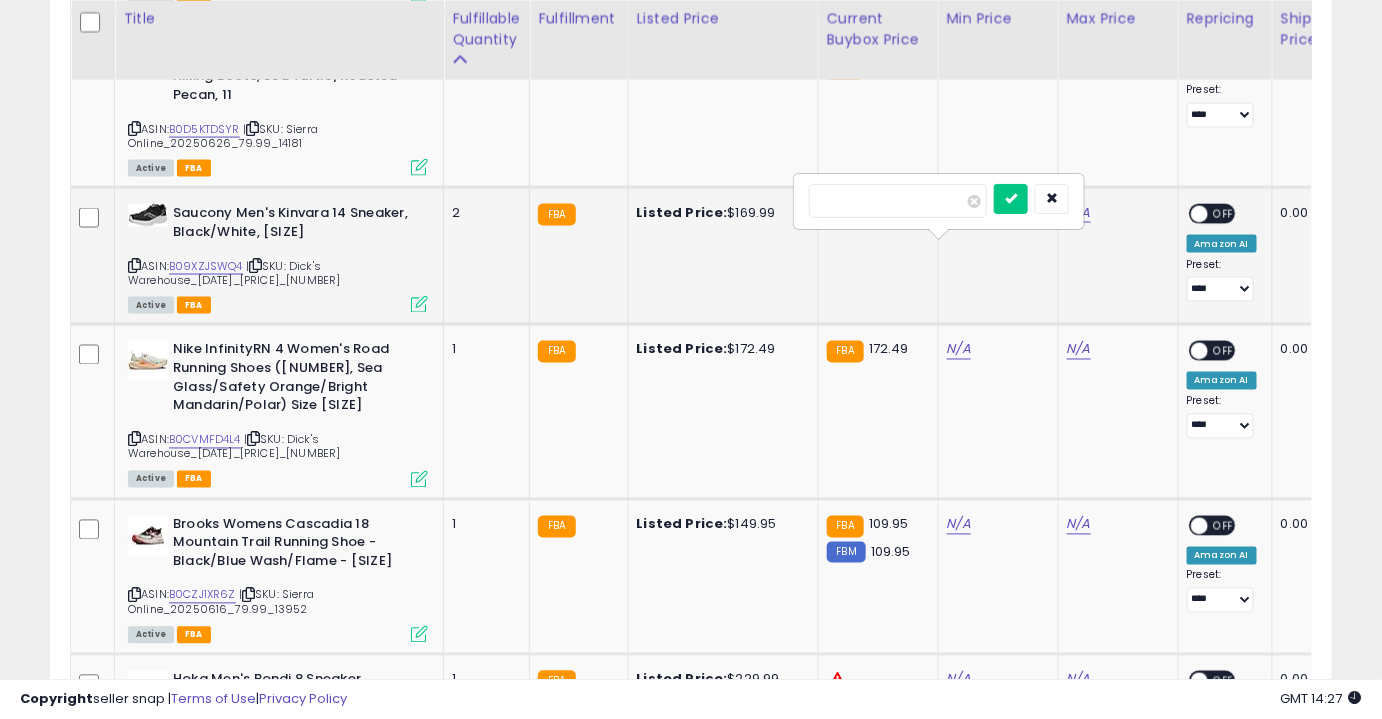 type on "***" 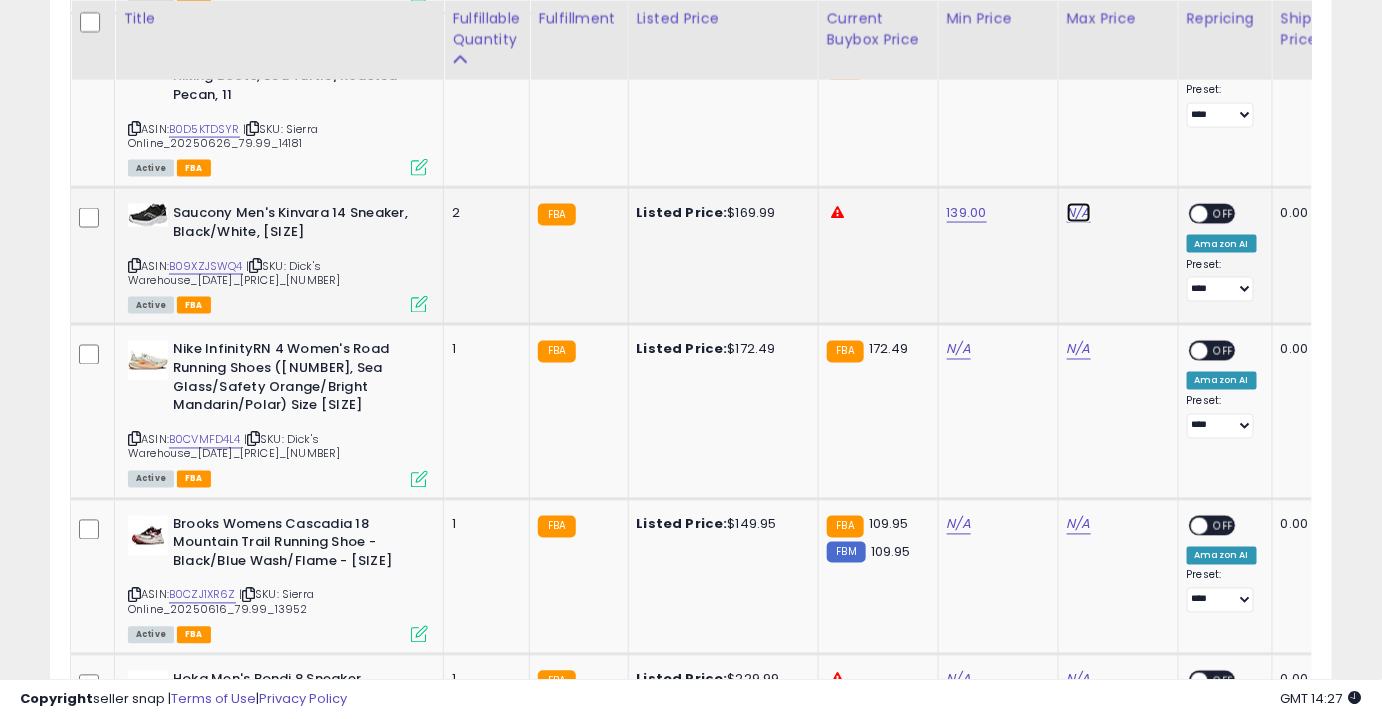 click on "N/A" at bounding box center (1079, -2419) 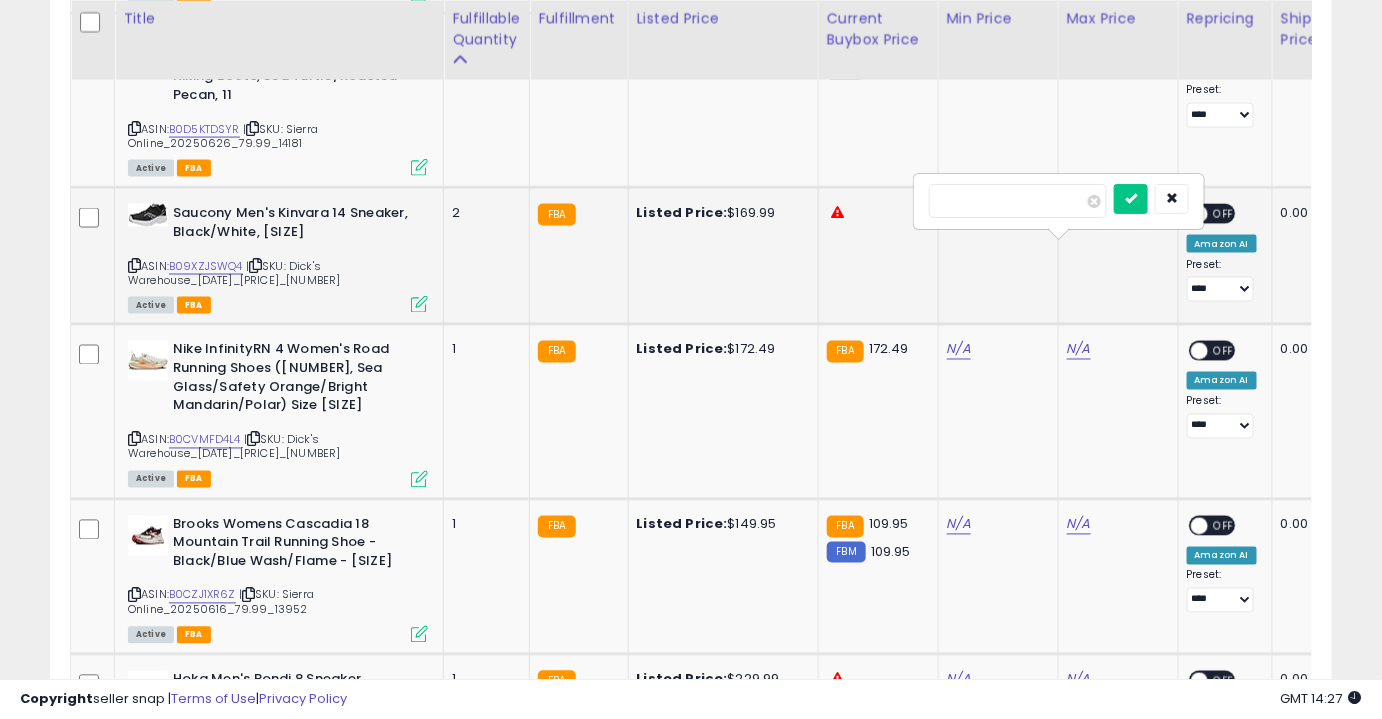 type on "***" 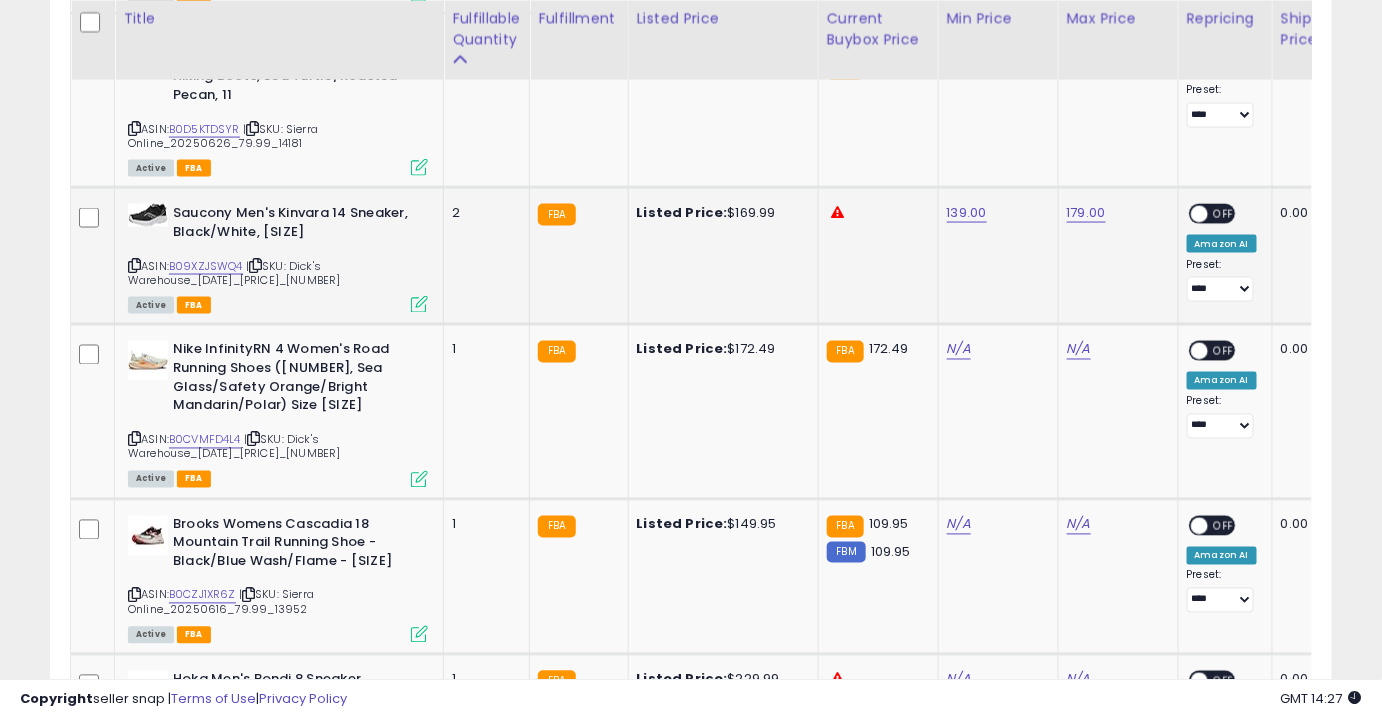click on "OFF" at bounding box center [1224, 214] 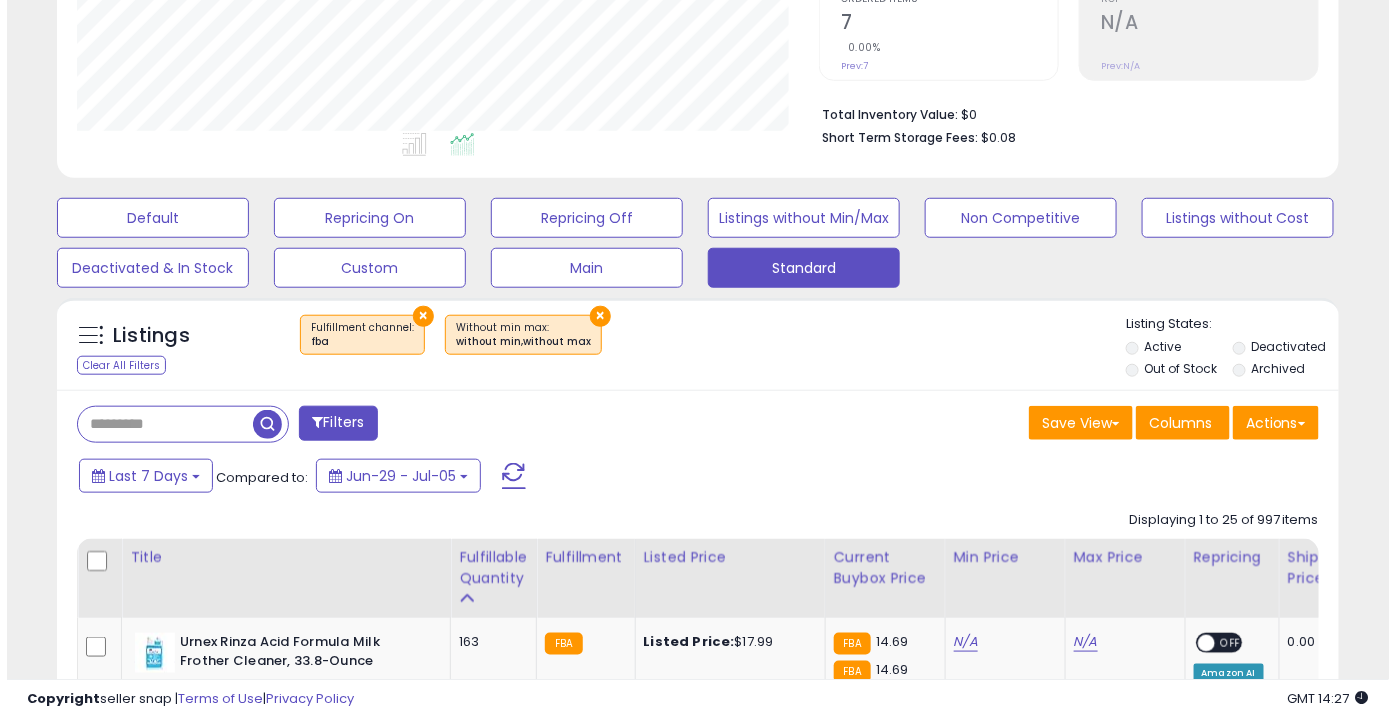 scroll, scrollTop: 438, scrollLeft: 0, axis: vertical 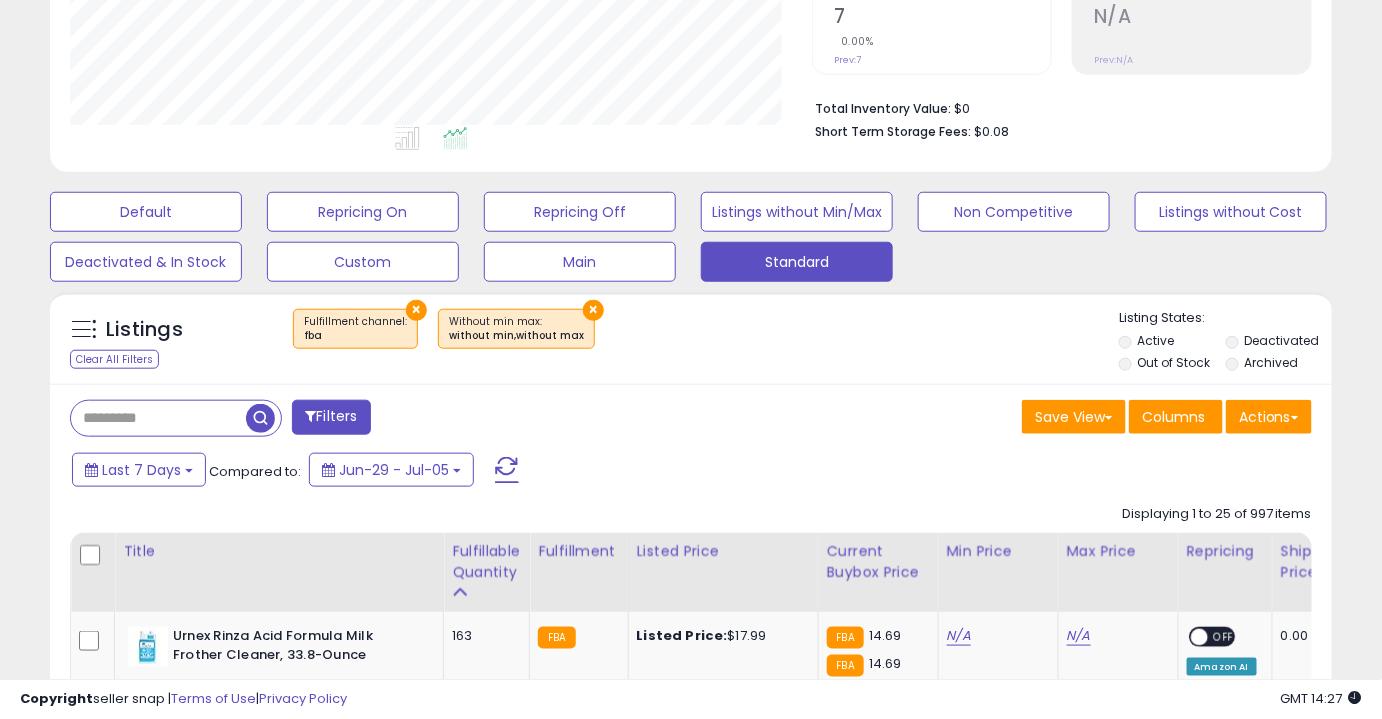 click on "×" at bounding box center [593, 310] 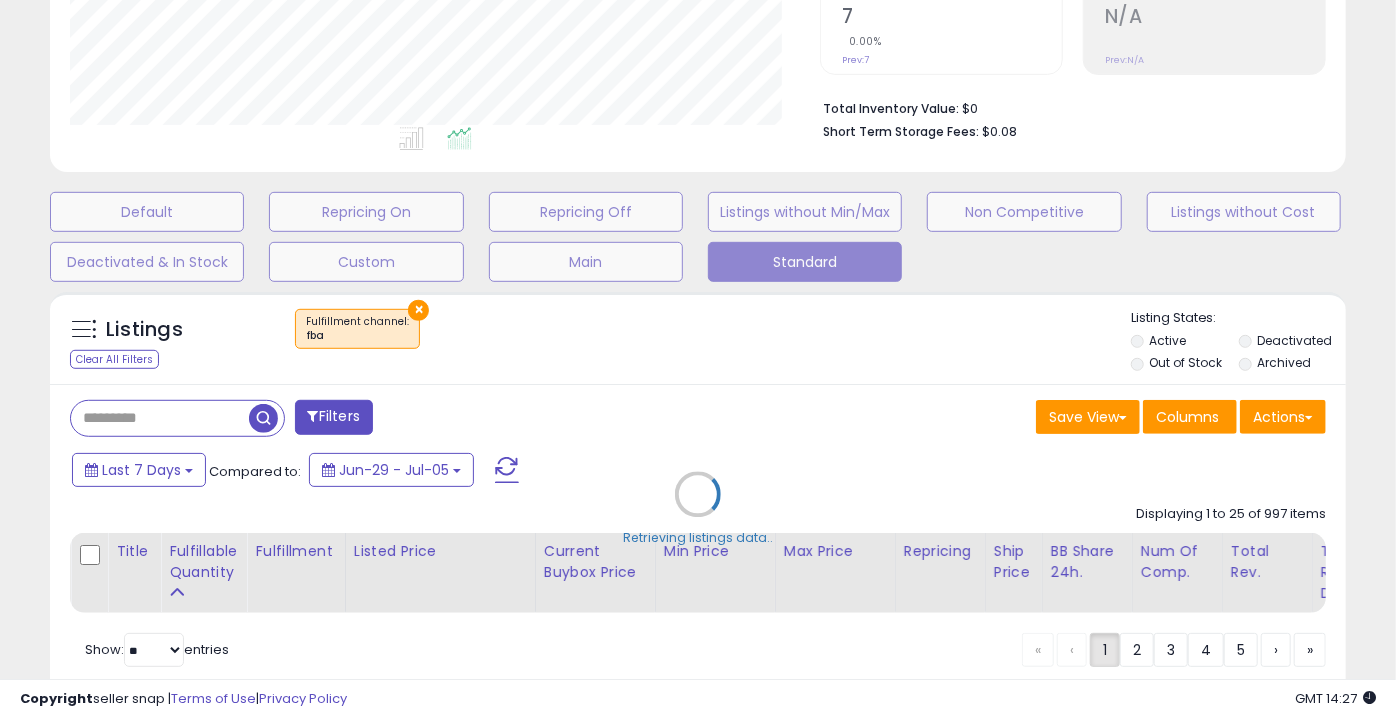 scroll, scrollTop: 999589, scrollLeft: 999249, axis: both 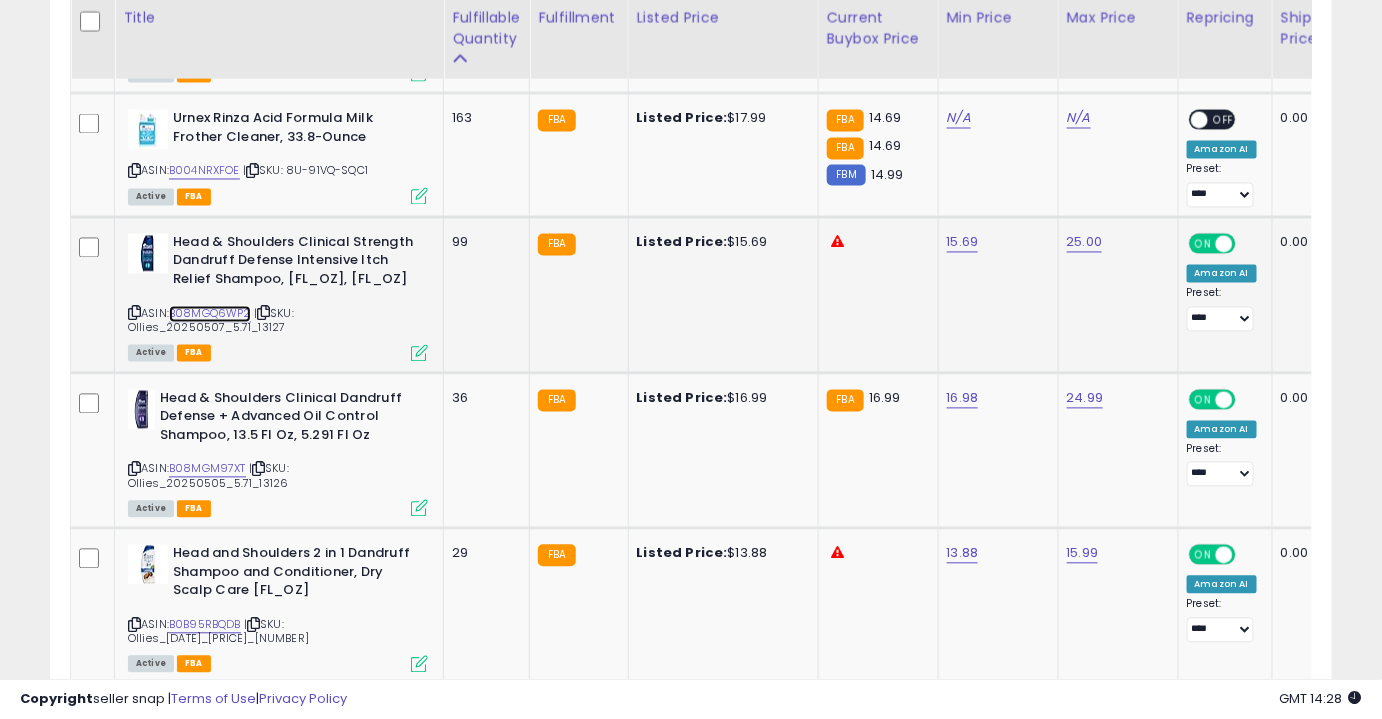 click on "B08MGQ6WP2" at bounding box center [210, 314] 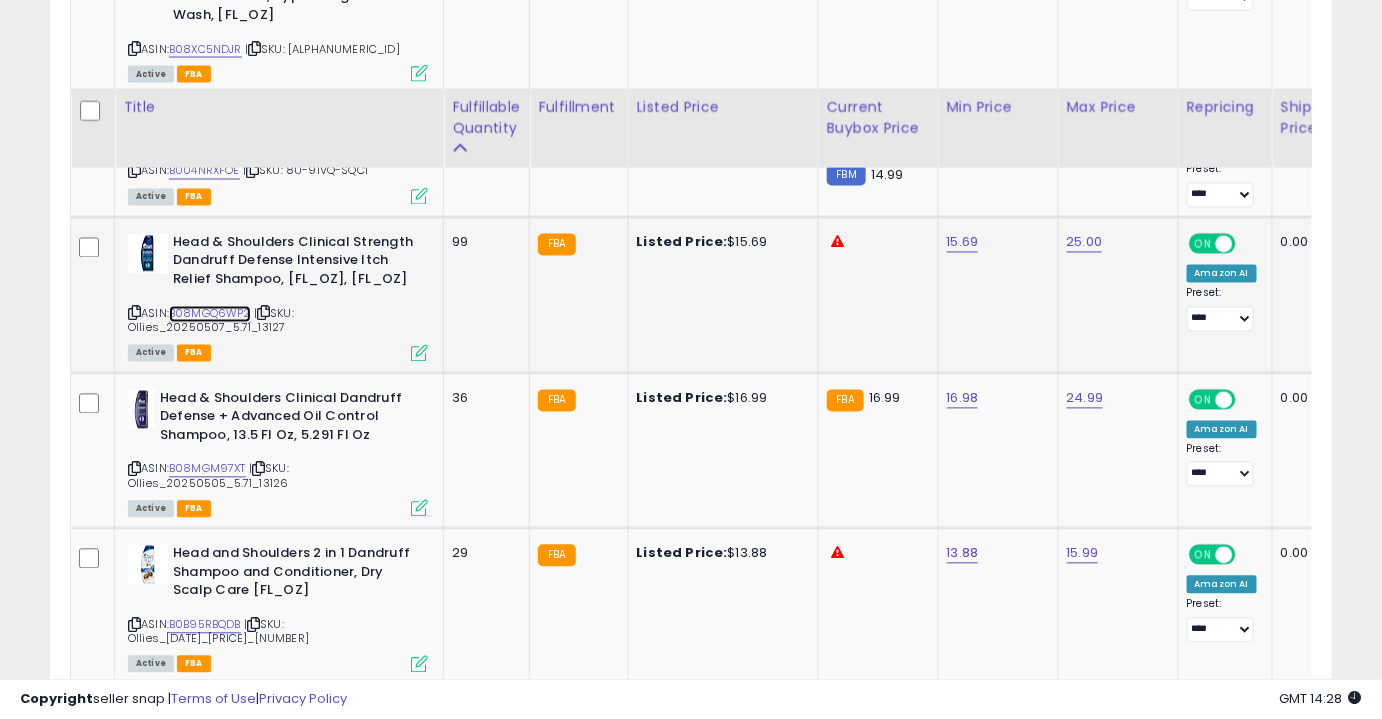 scroll, scrollTop: 1322, scrollLeft: 0, axis: vertical 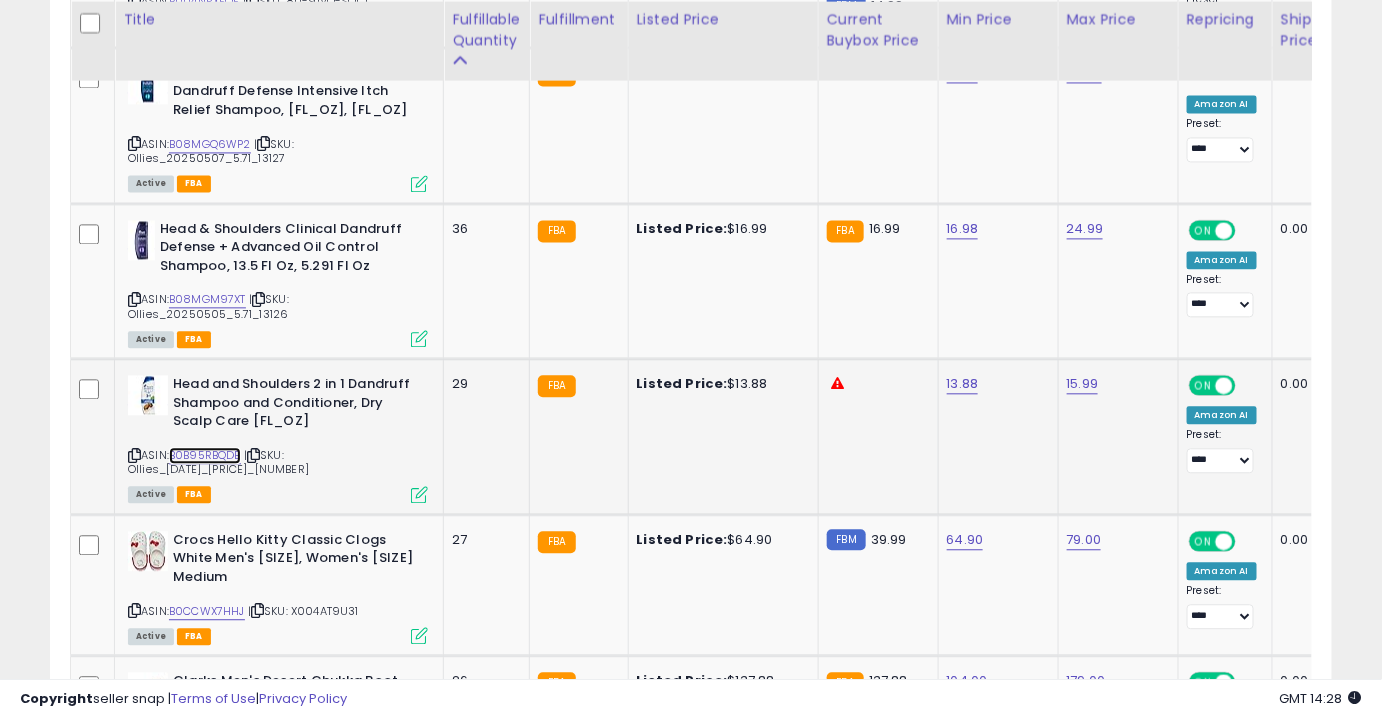 click on "B0B95RBQDB" at bounding box center [205, 455] 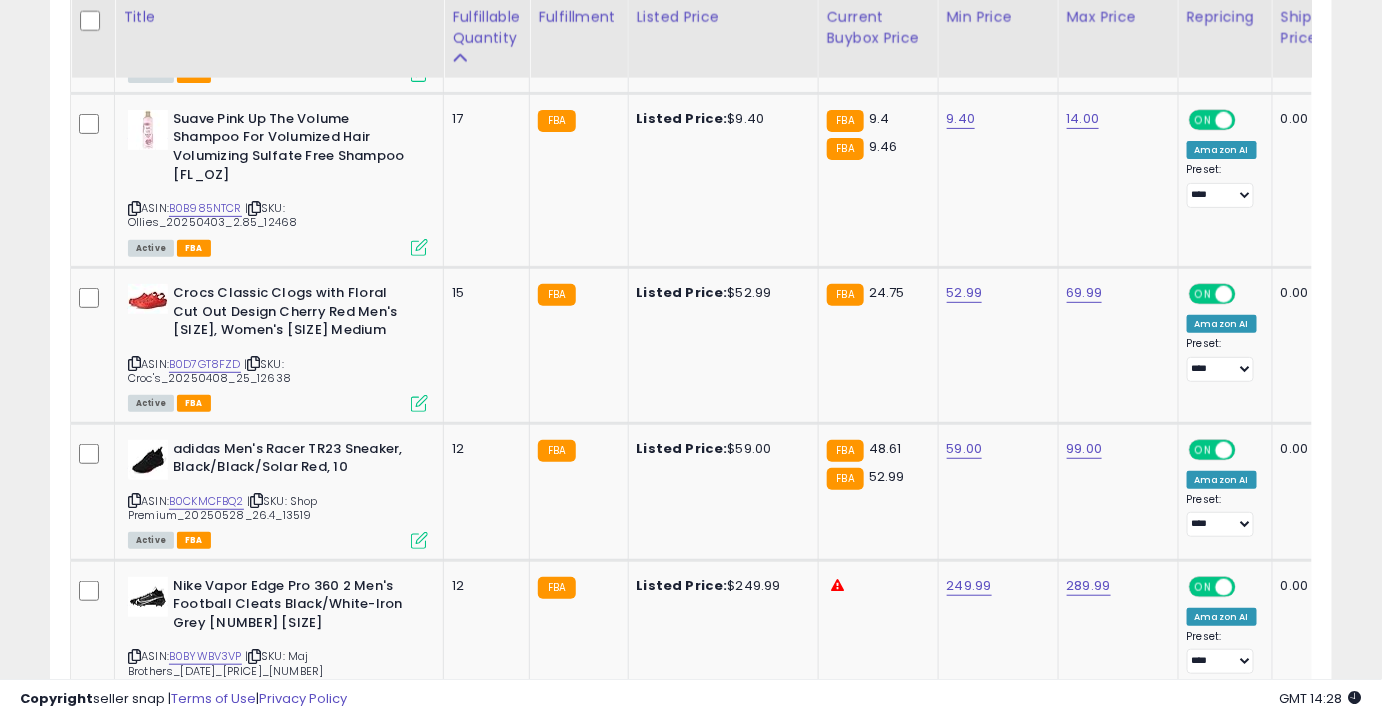 scroll, scrollTop: 2682, scrollLeft: 0, axis: vertical 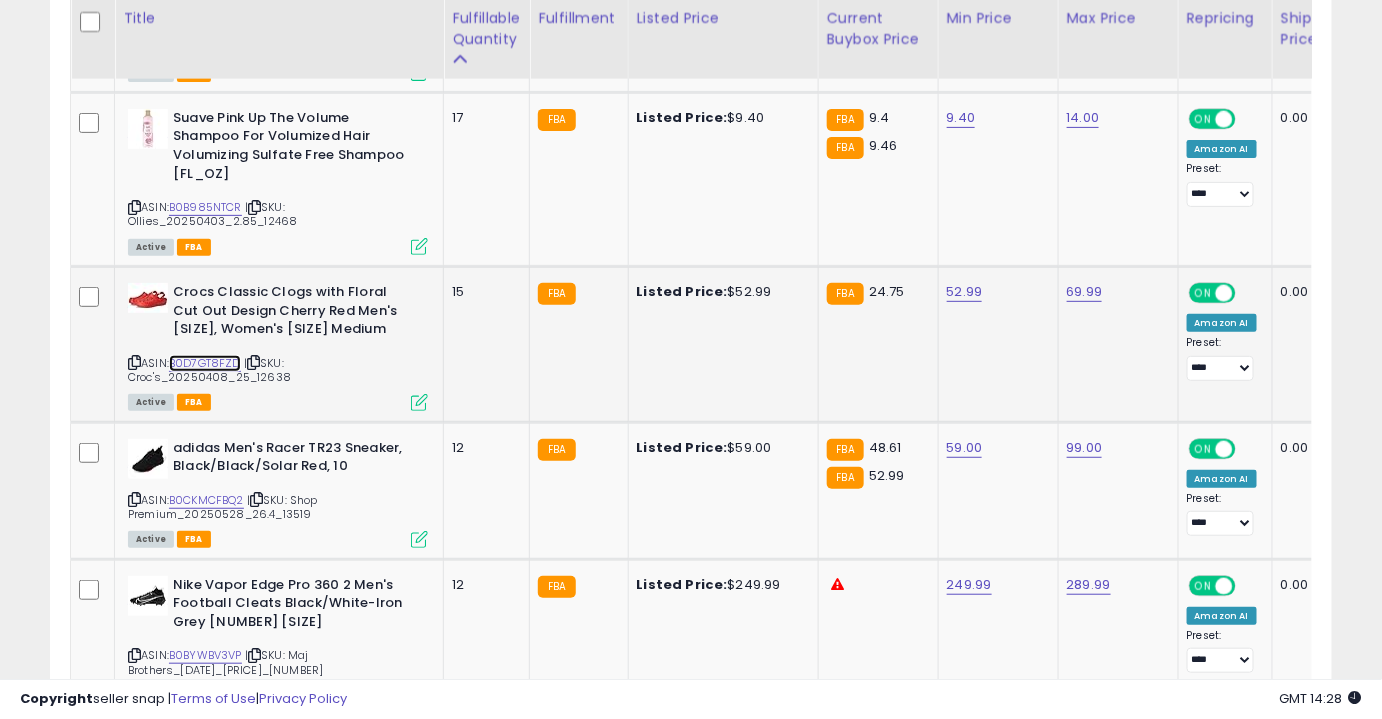 click on "B0D7GT8FZD" at bounding box center (205, 363) 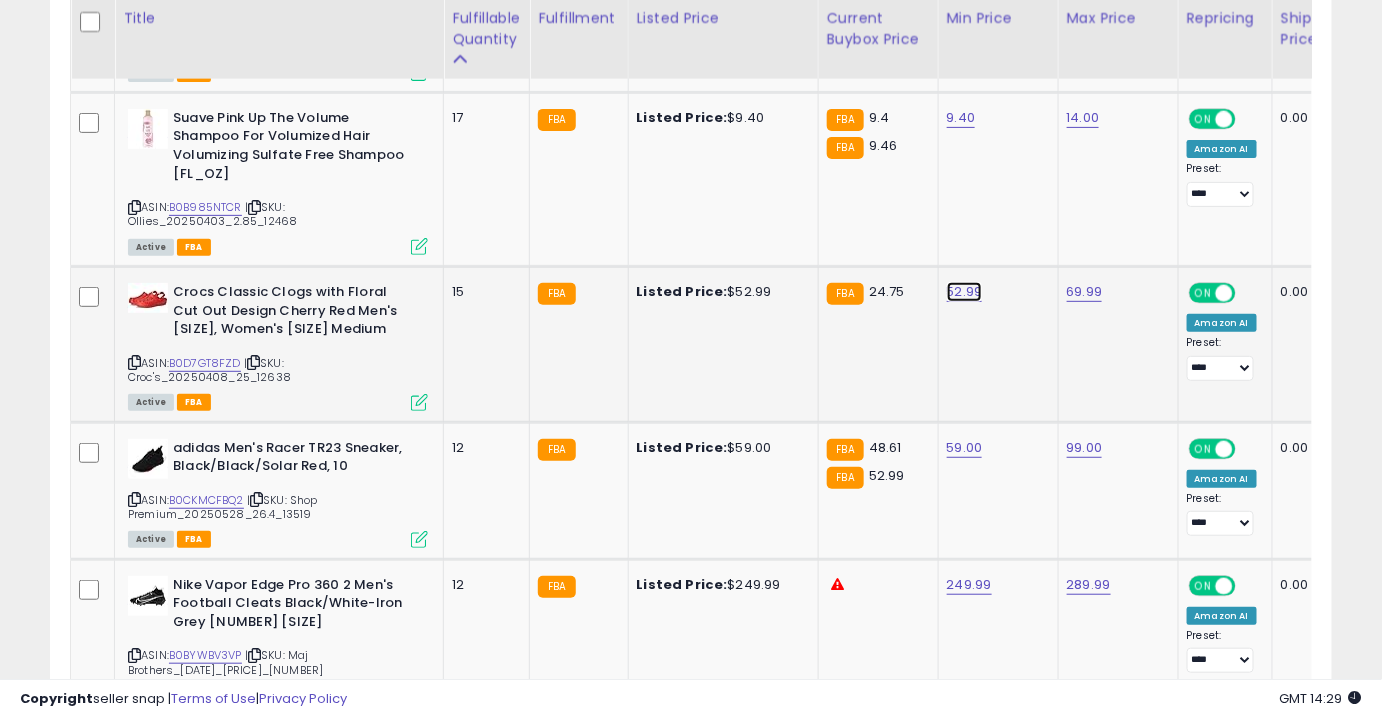 click on "52.99" at bounding box center (963, -1608) 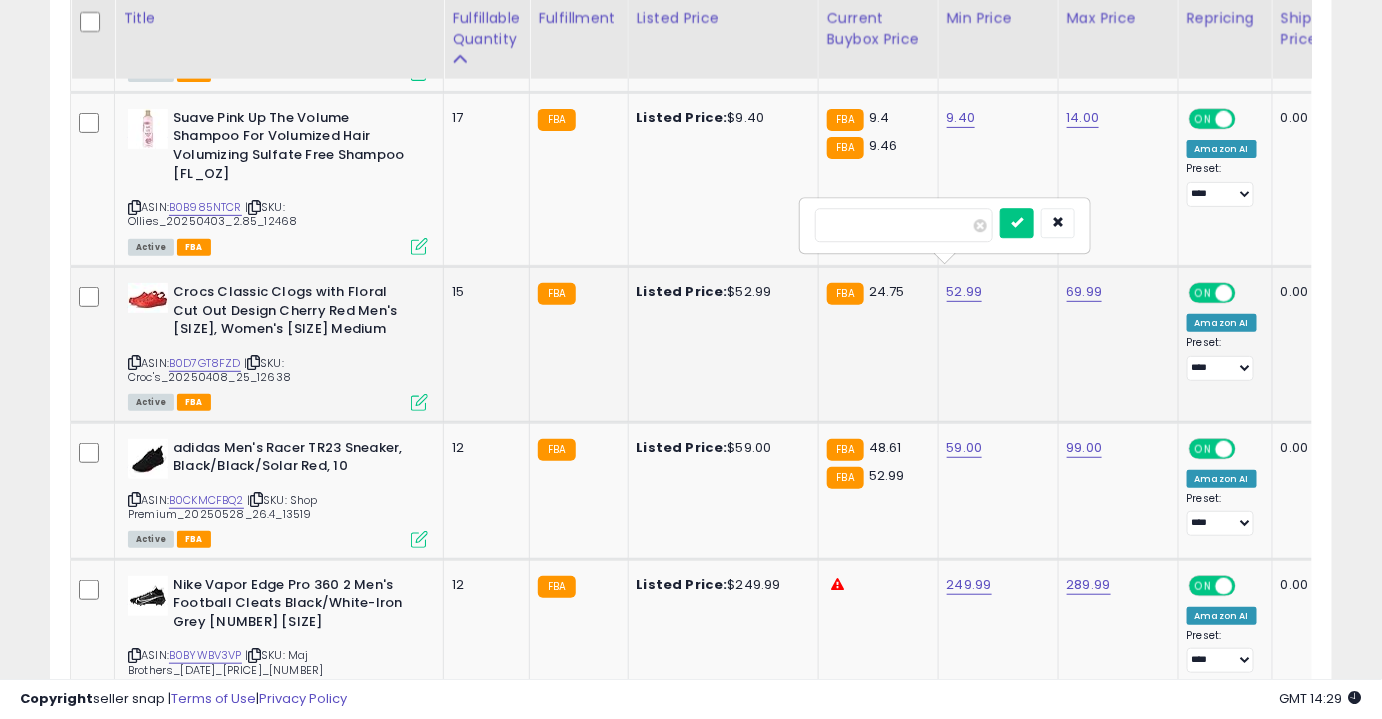 type on "**" 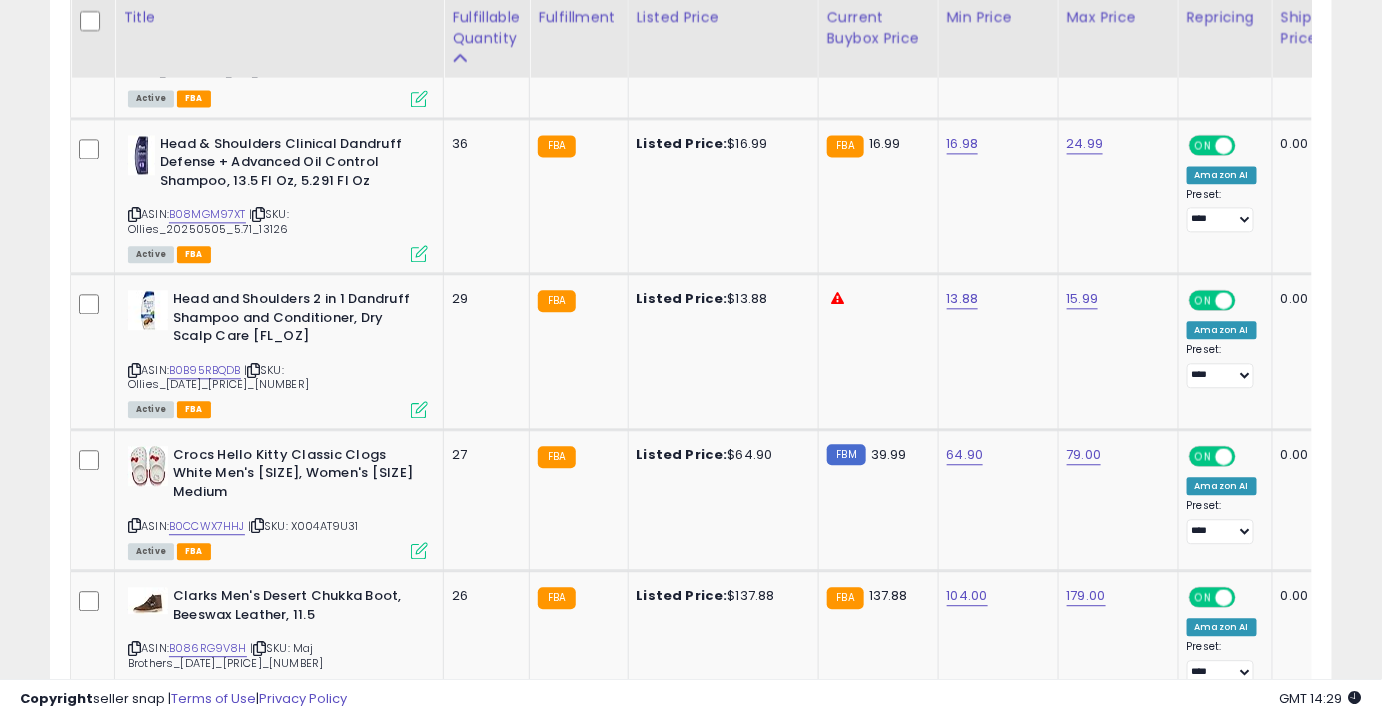 scroll, scrollTop: 1403, scrollLeft: 0, axis: vertical 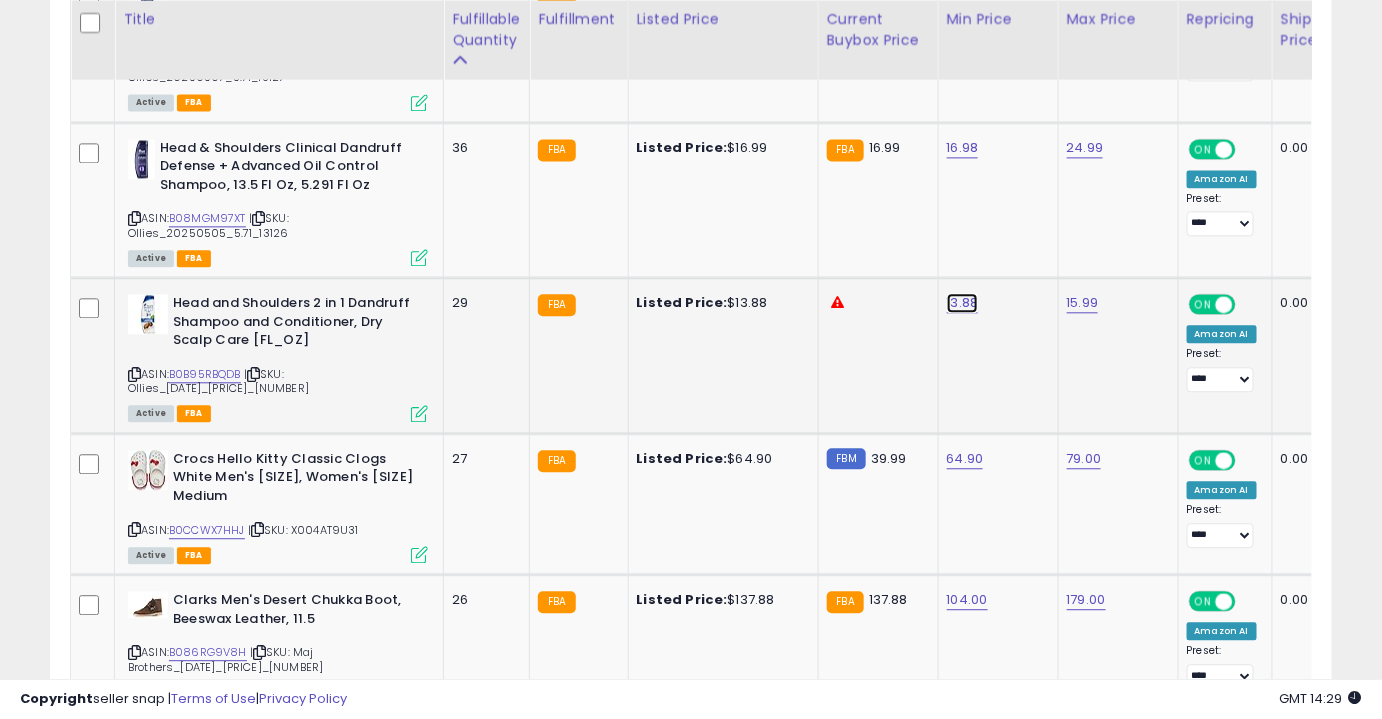 click on "13.88" at bounding box center (963, -329) 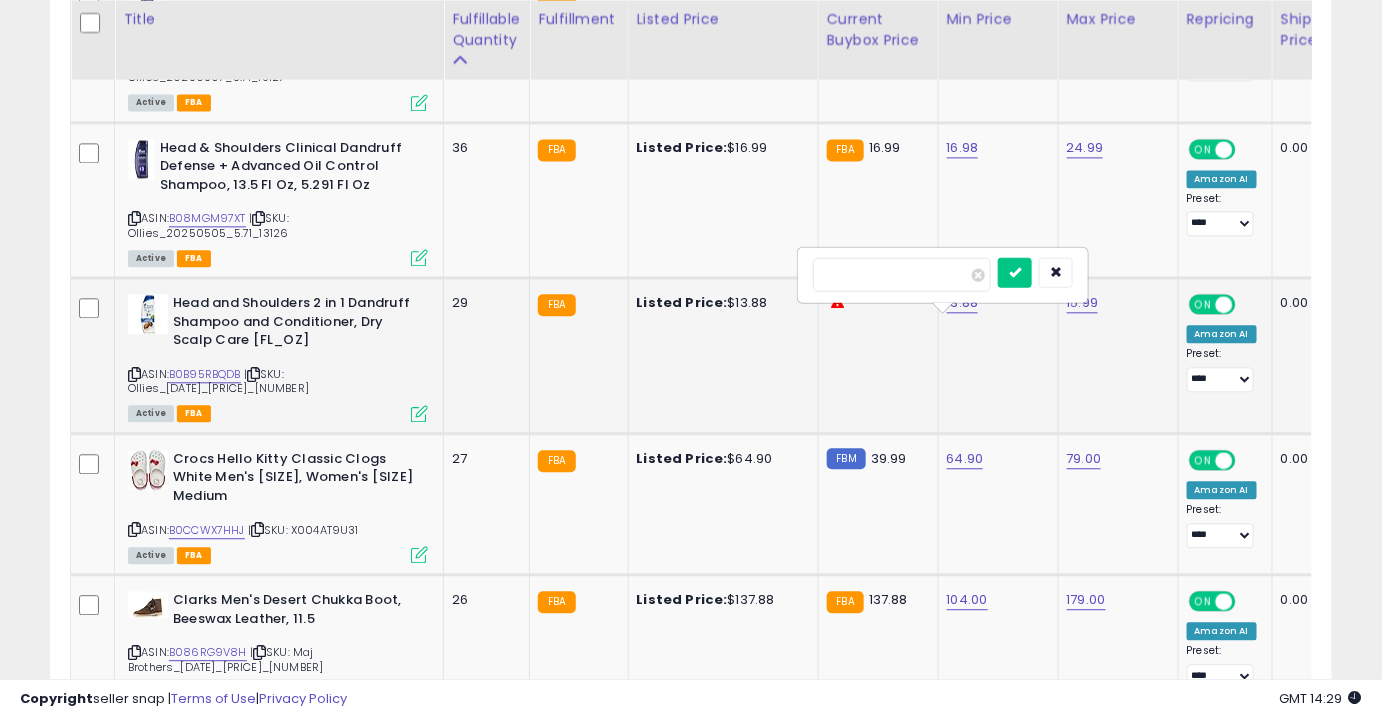 type on "**" 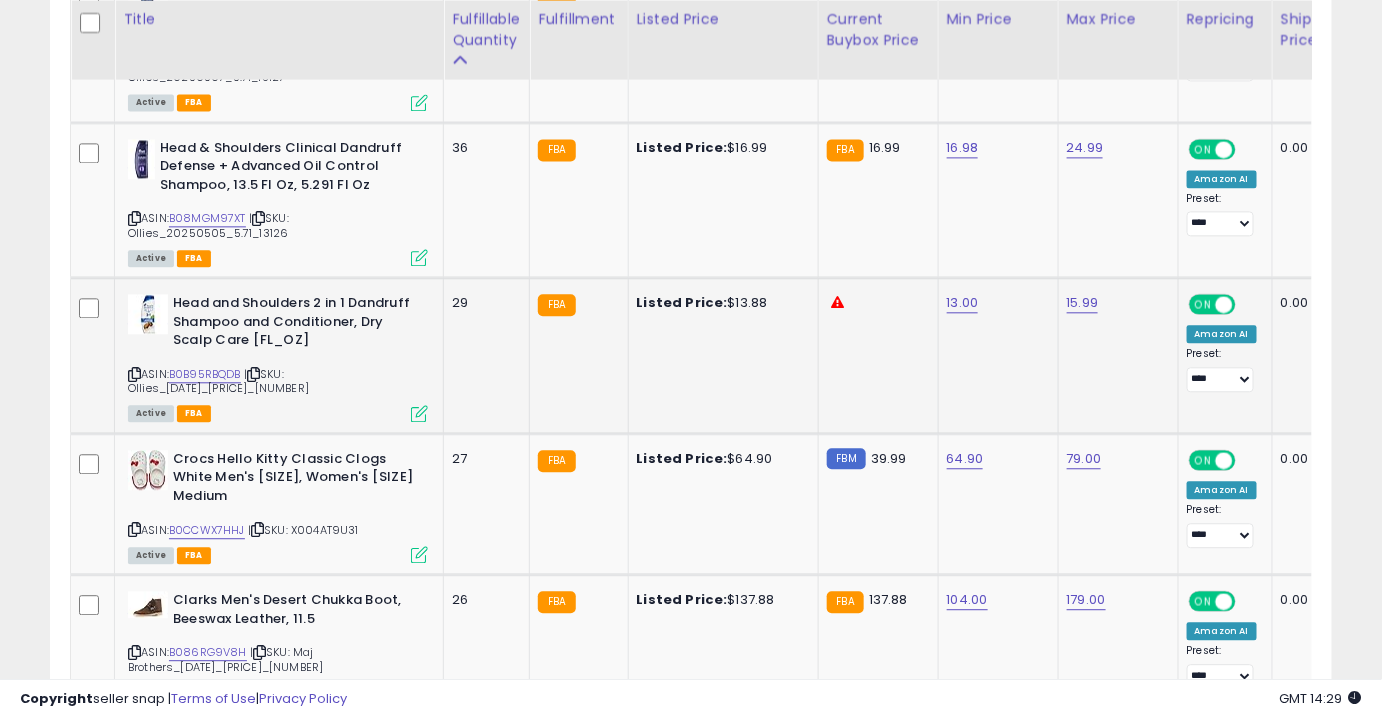 scroll, scrollTop: 0, scrollLeft: 229, axis: horizontal 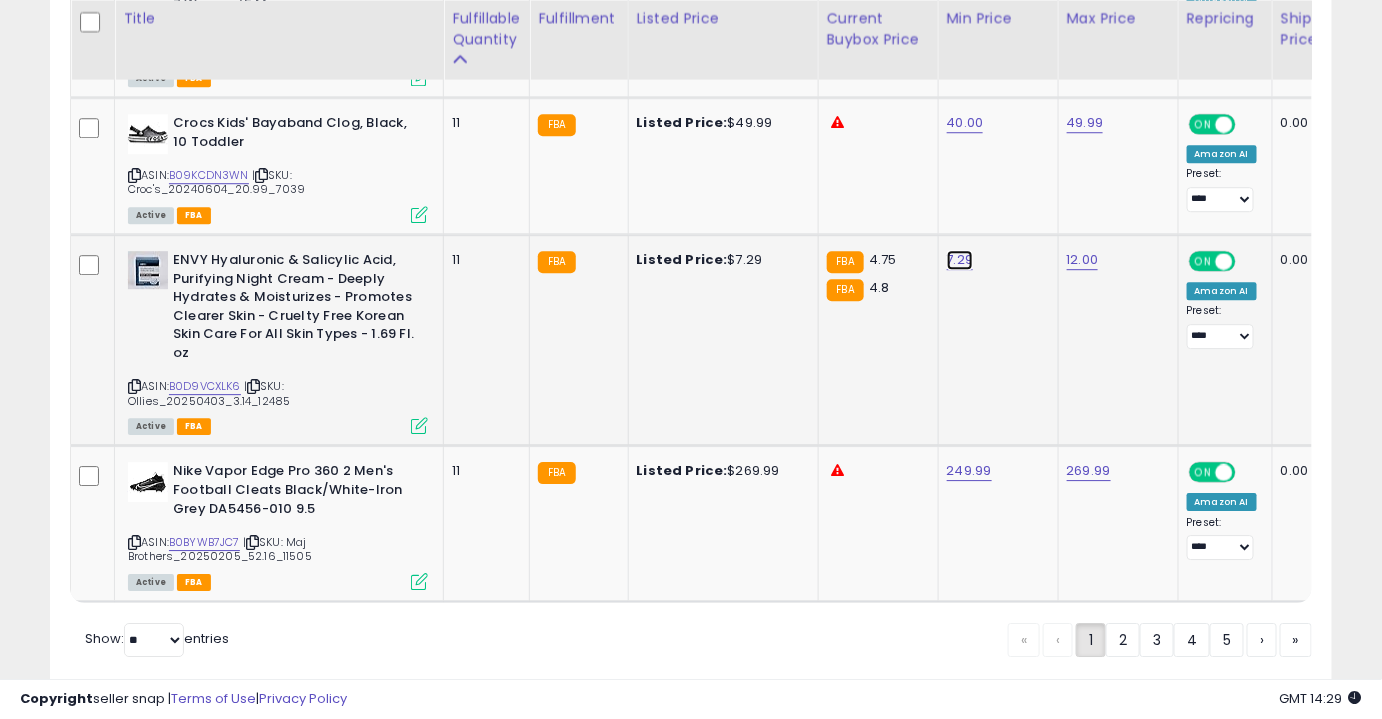 click on "7.29" at bounding box center [963, -3259] 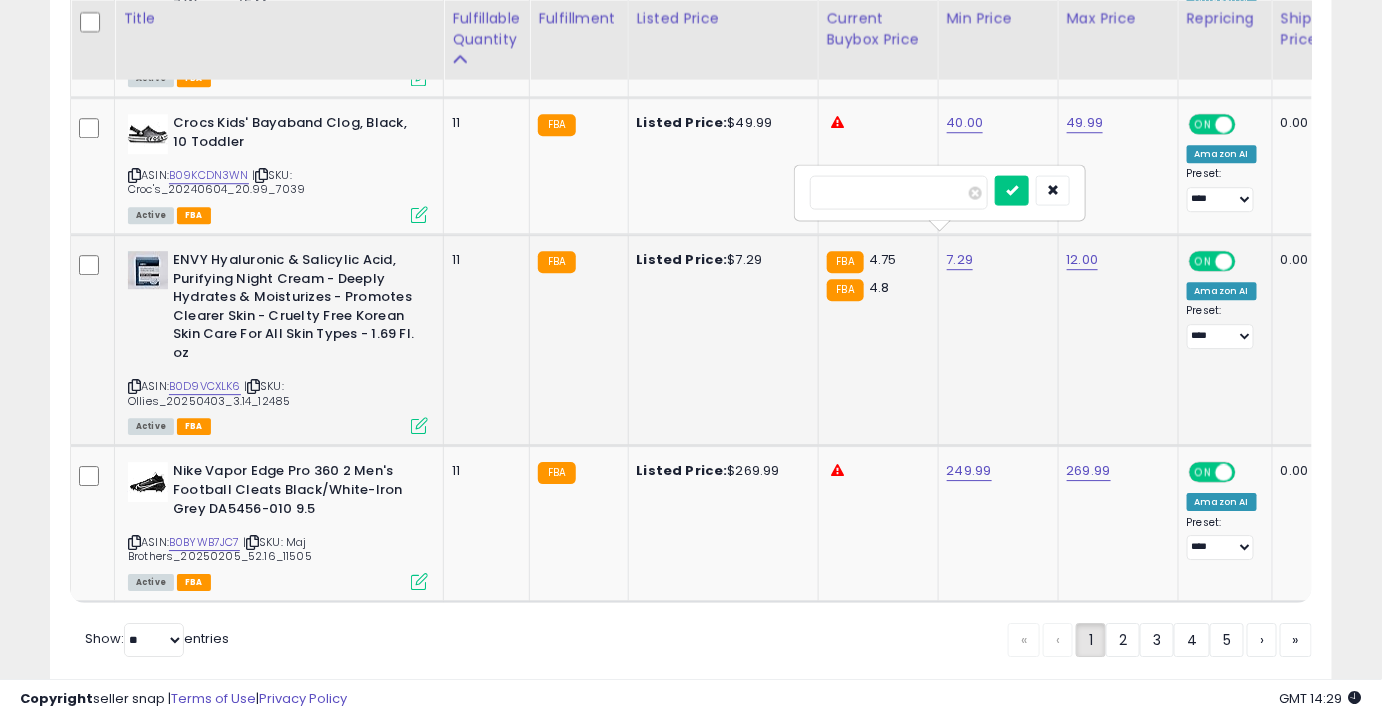 drag, startPoint x: 877, startPoint y: 177, endPoint x: 743, endPoint y: 220, distance: 140.73024 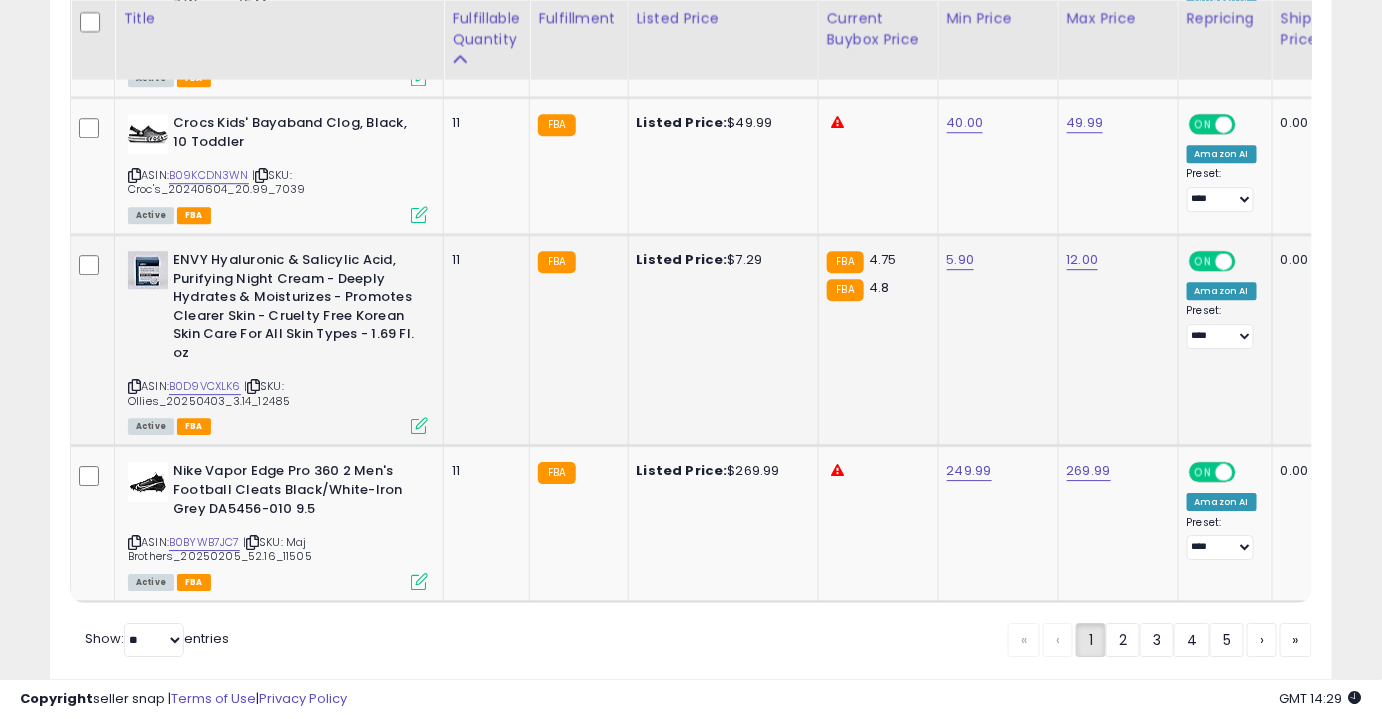 scroll, scrollTop: 4383, scrollLeft: 0, axis: vertical 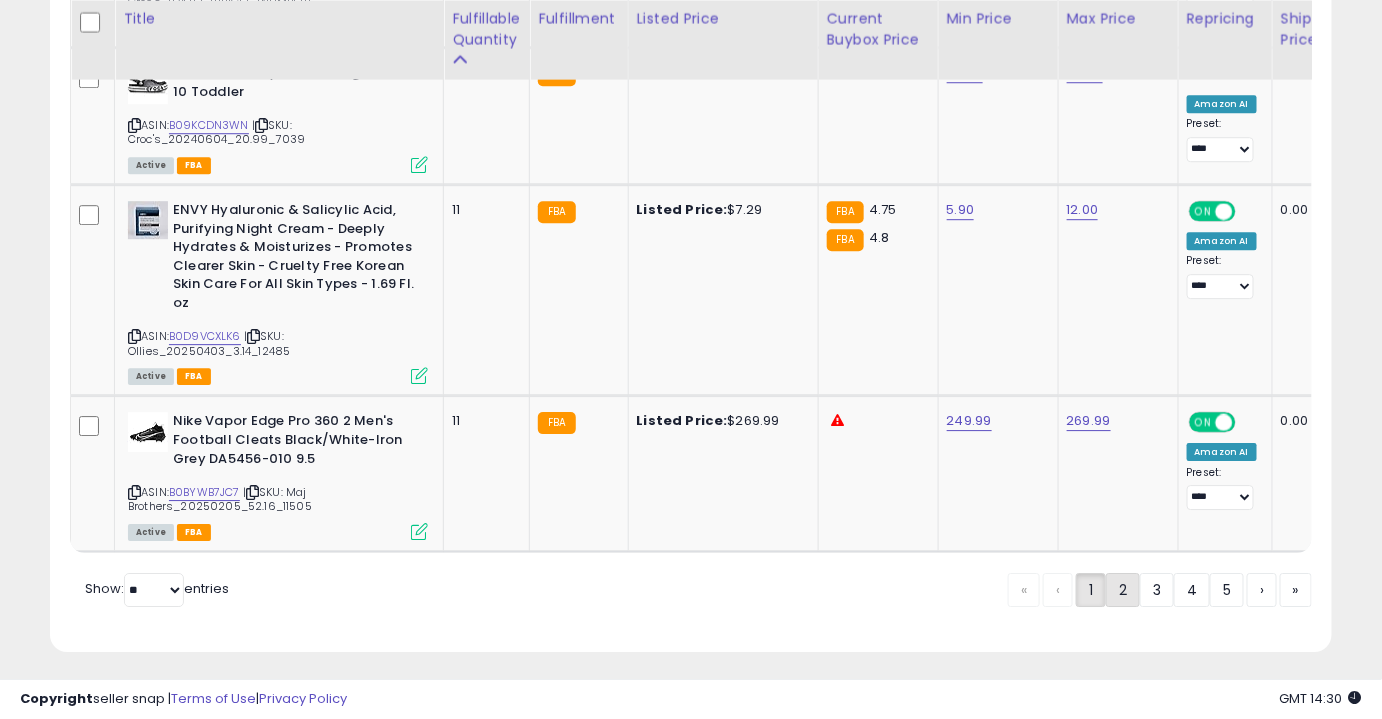 click on "2" 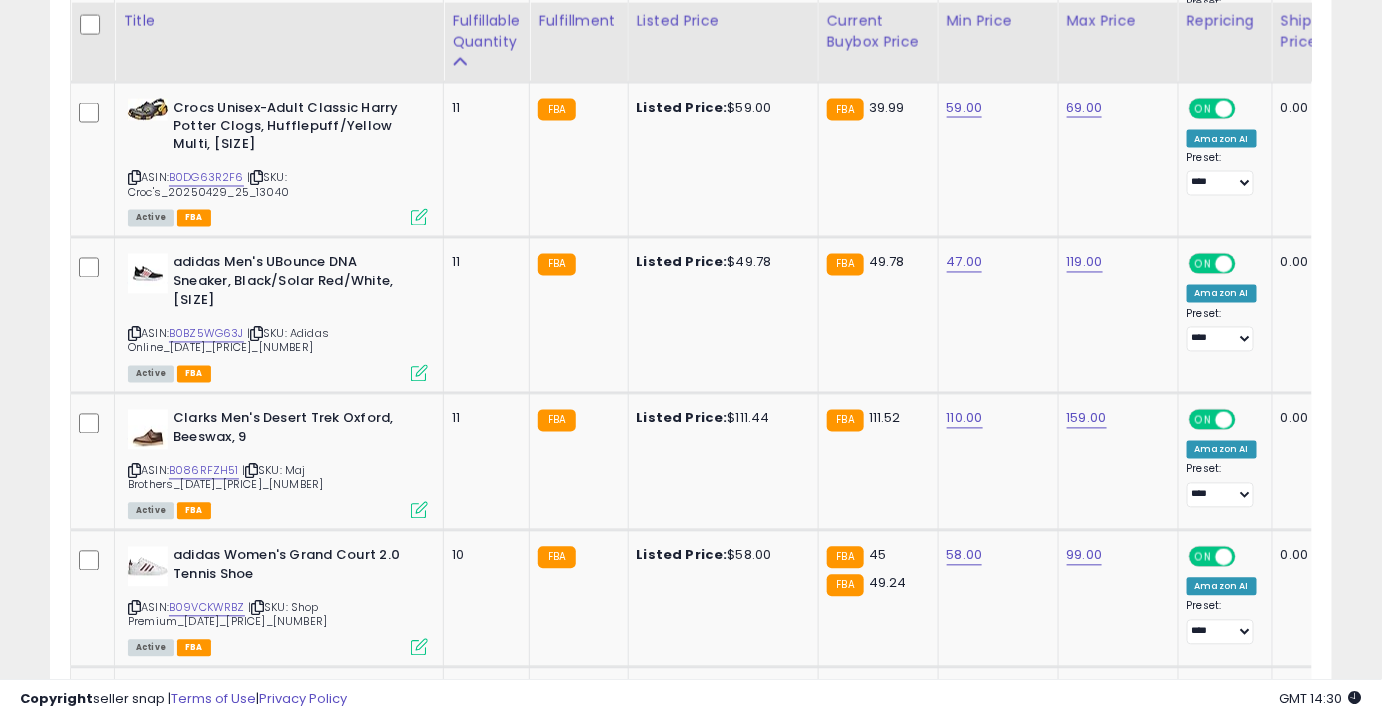 scroll, scrollTop: 1125, scrollLeft: 0, axis: vertical 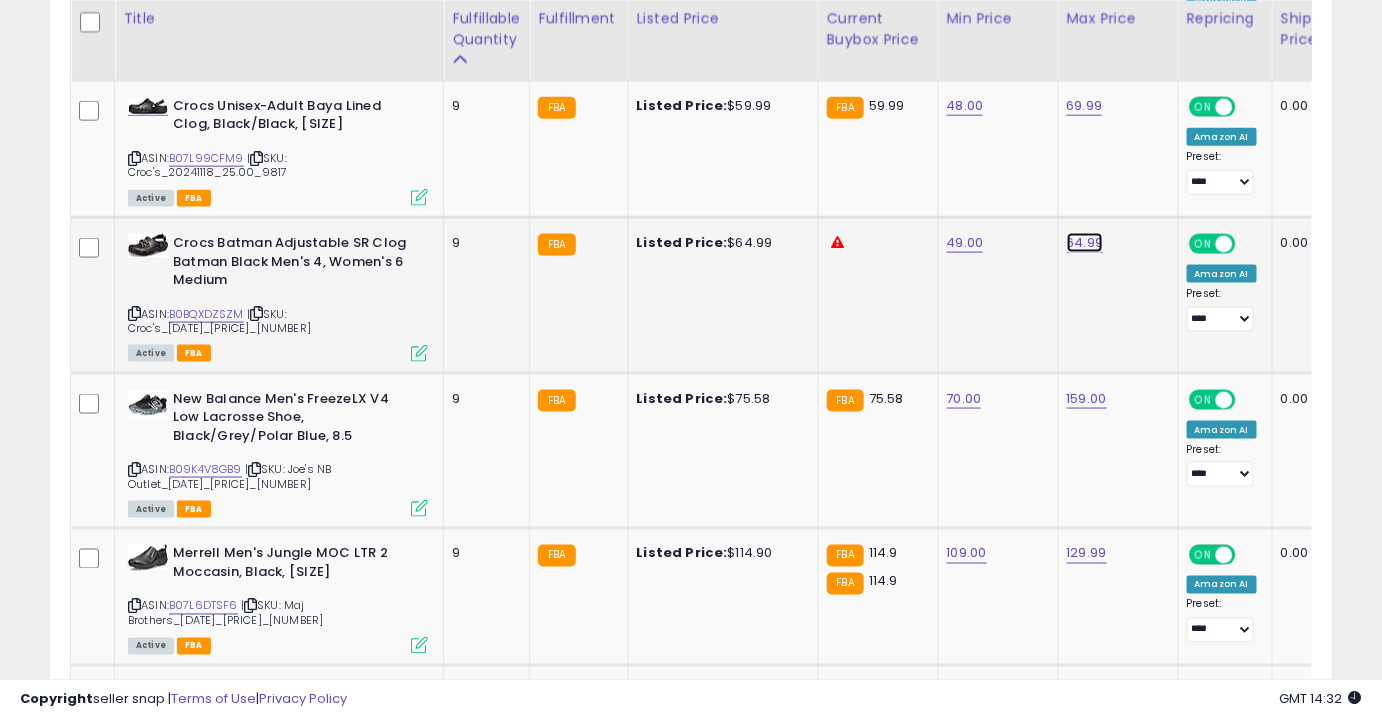 click on "64.99" at bounding box center [1085, -2209] 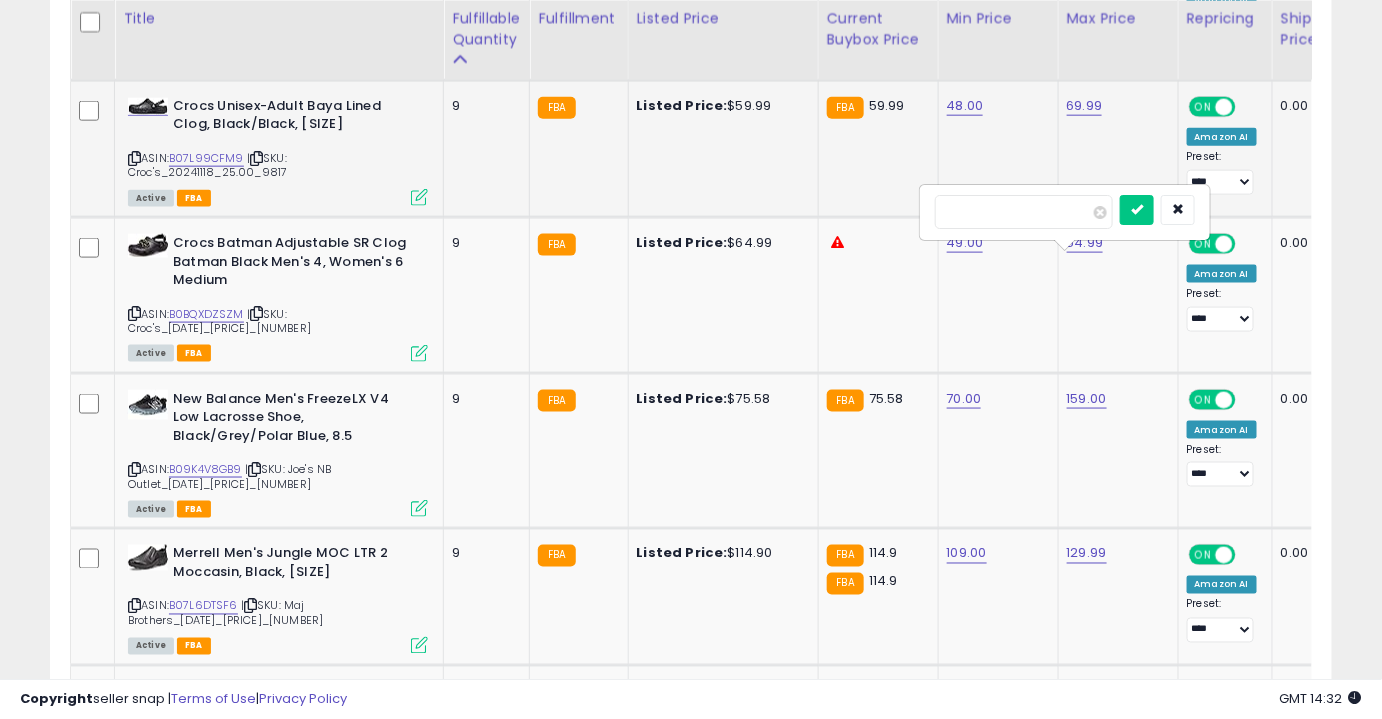 drag, startPoint x: 962, startPoint y: 218, endPoint x: 891, endPoint y: 218, distance: 71 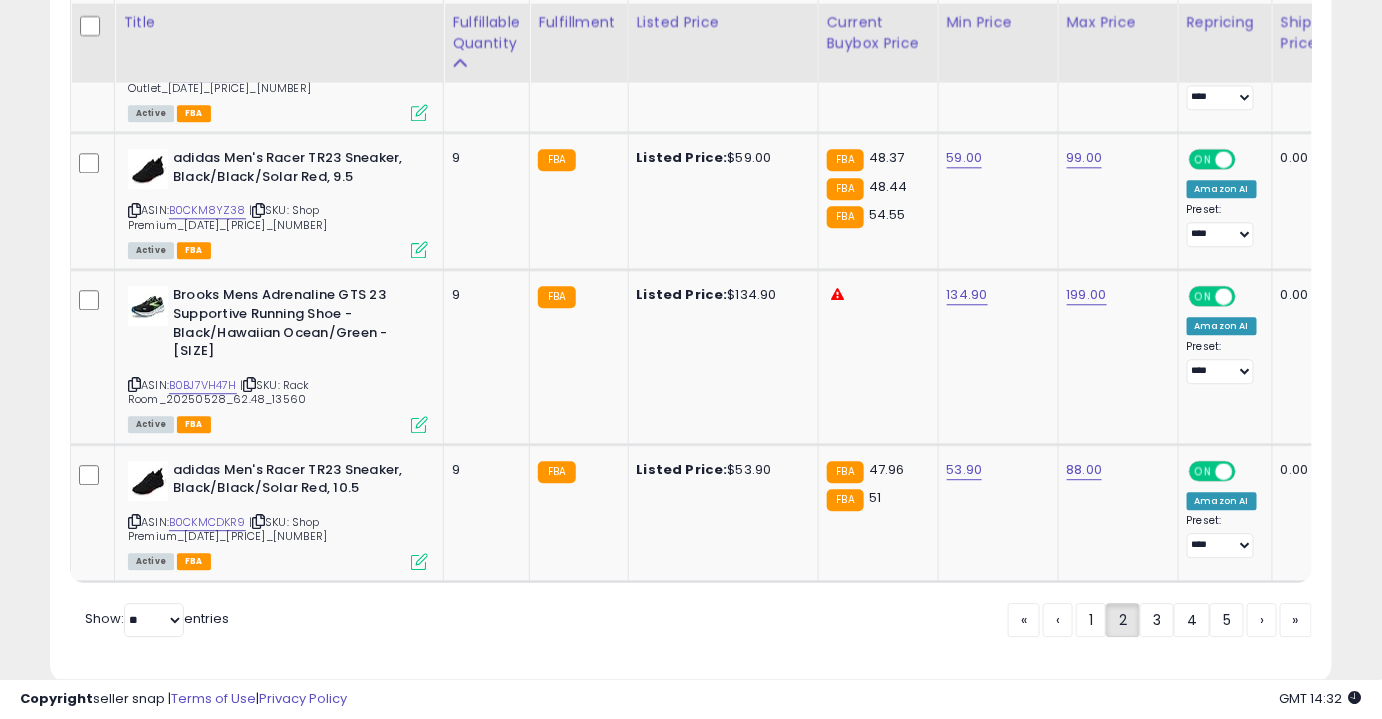 scroll, scrollTop: 4094, scrollLeft: 0, axis: vertical 